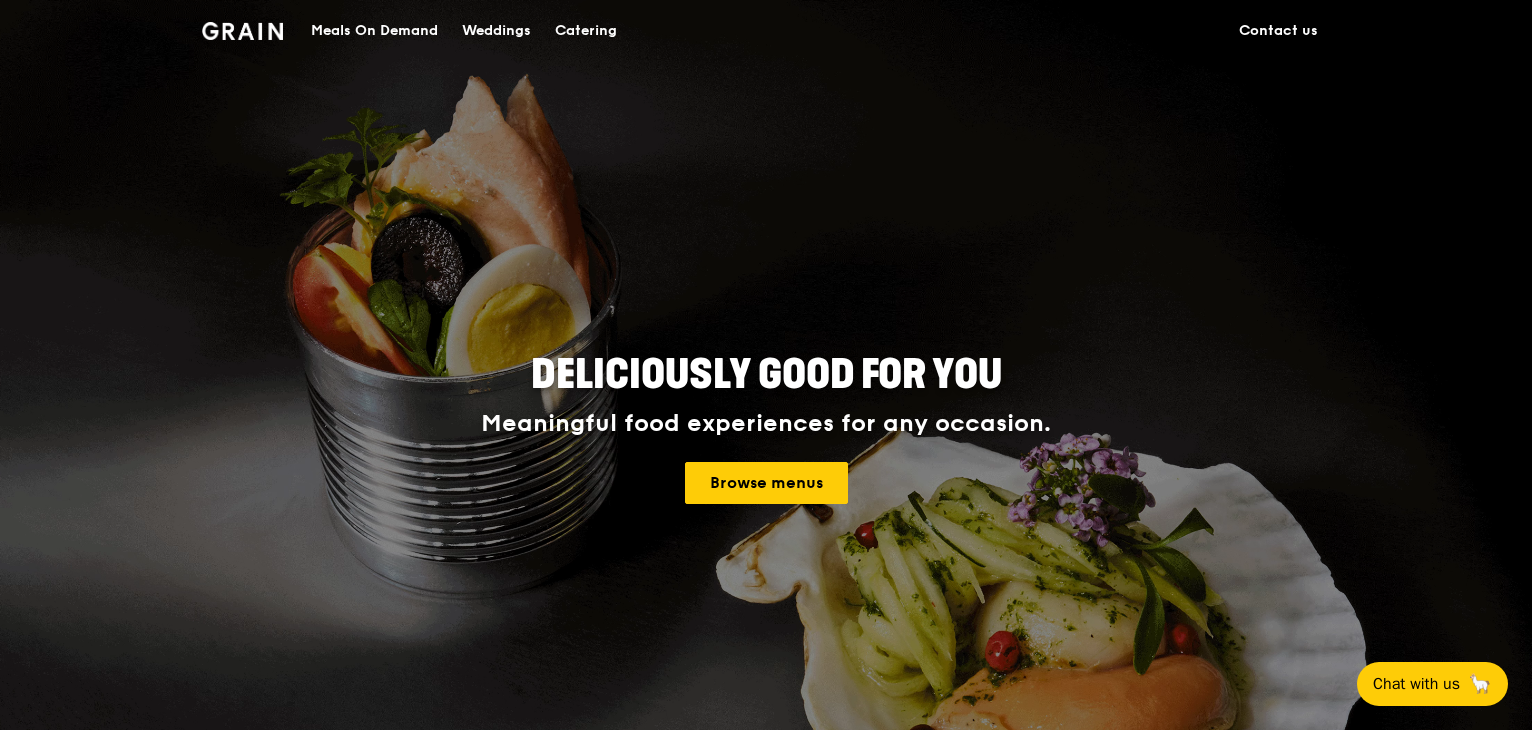 scroll, scrollTop: 0, scrollLeft: 0, axis: both 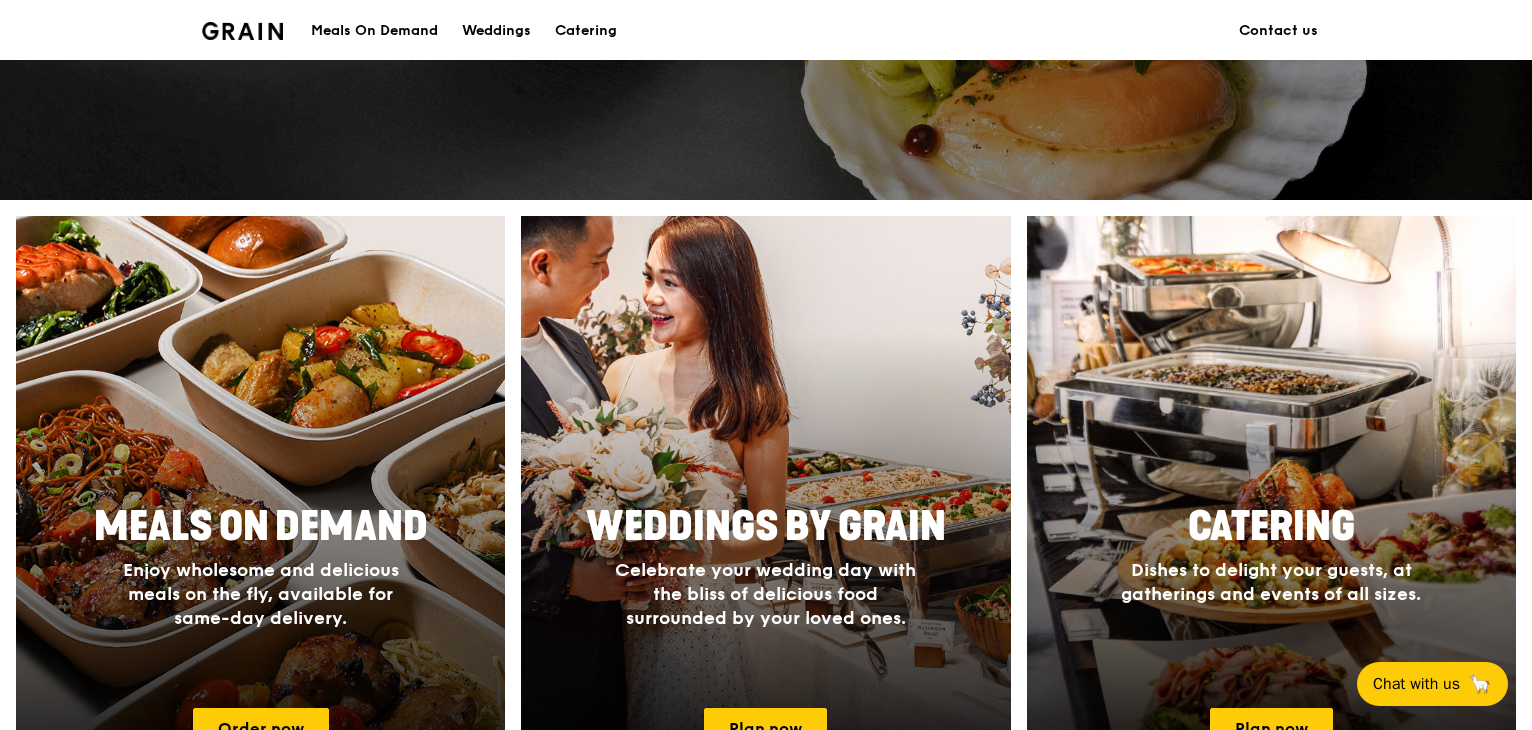 click at bounding box center [261, 507] 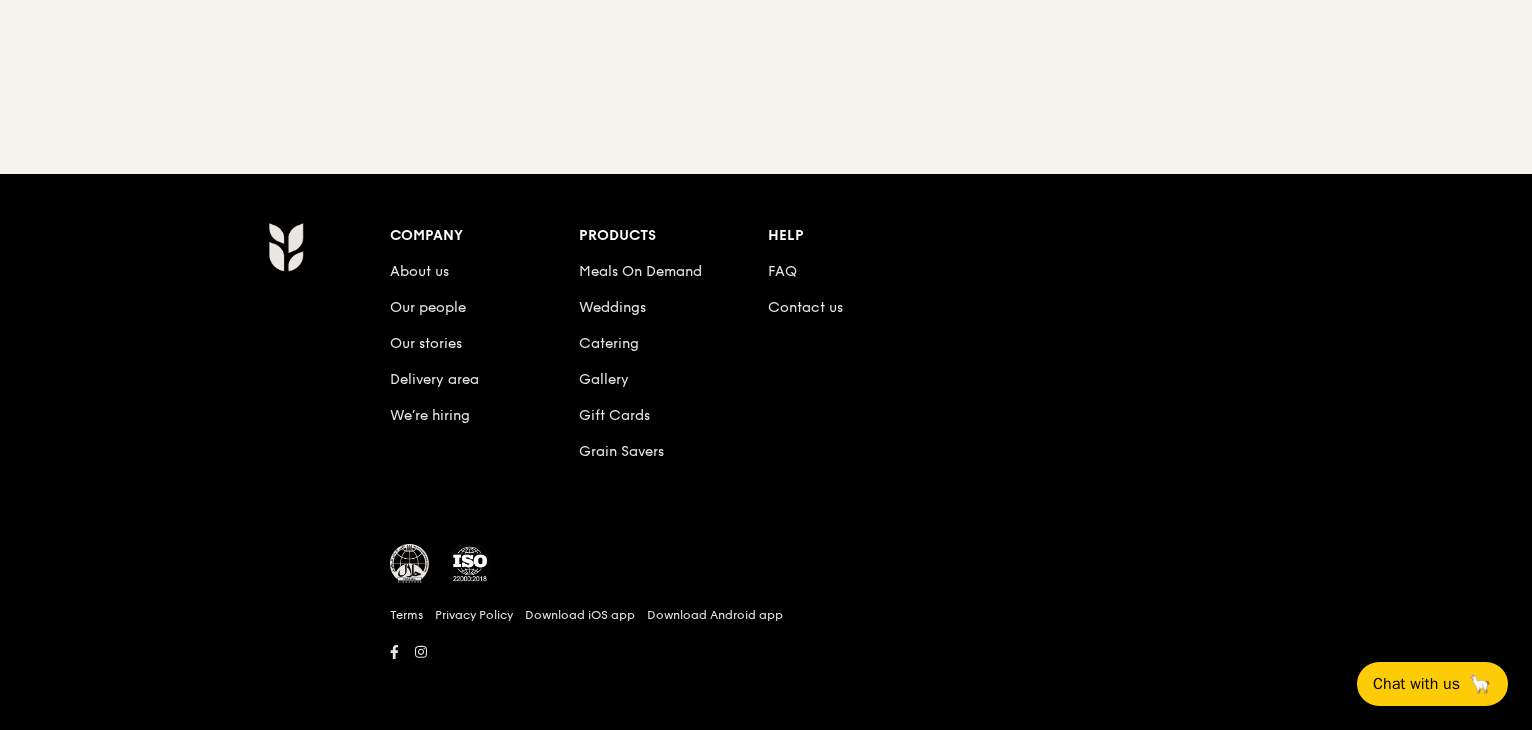 scroll, scrollTop: 0, scrollLeft: 0, axis: both 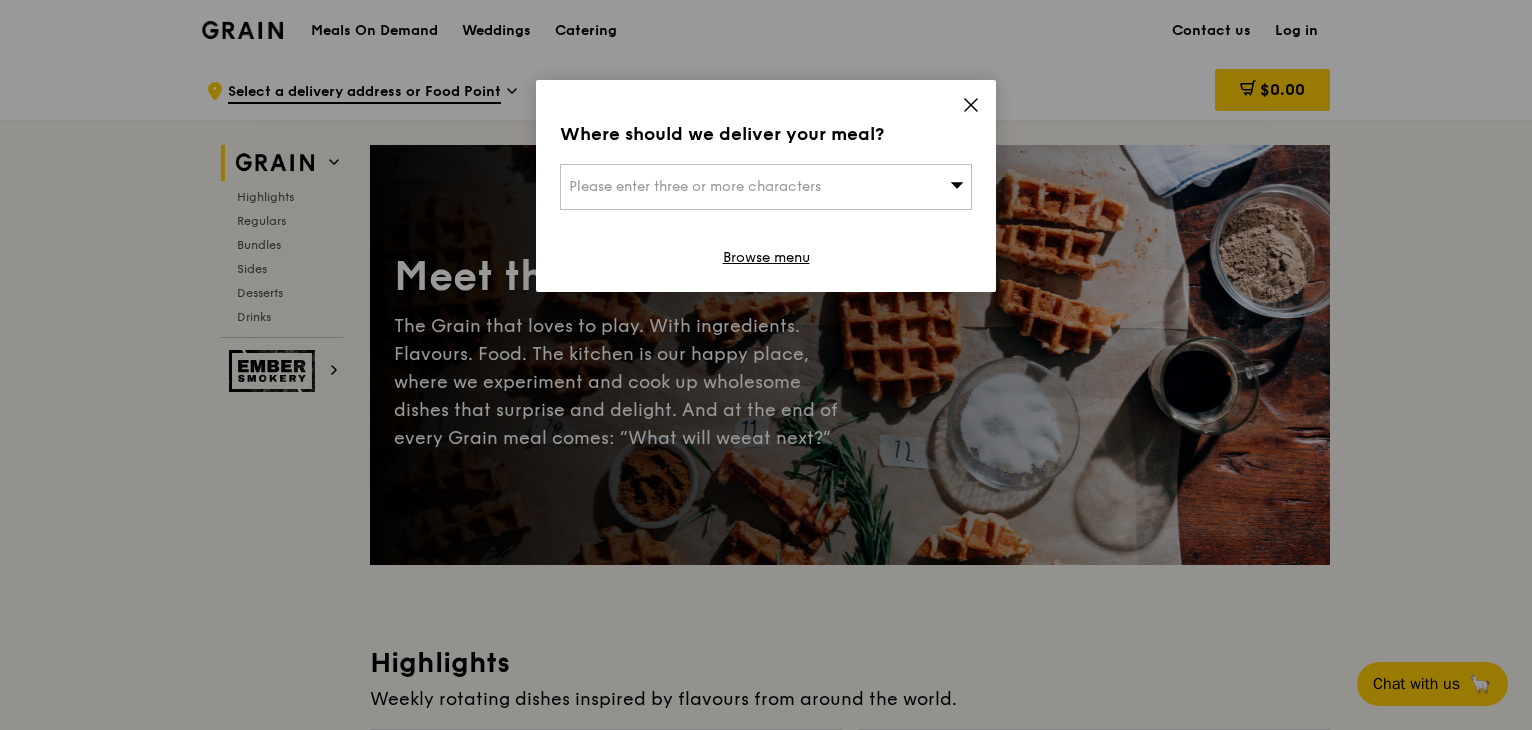 click on "Please enter three or more characters" at bounding box center (695, 186) 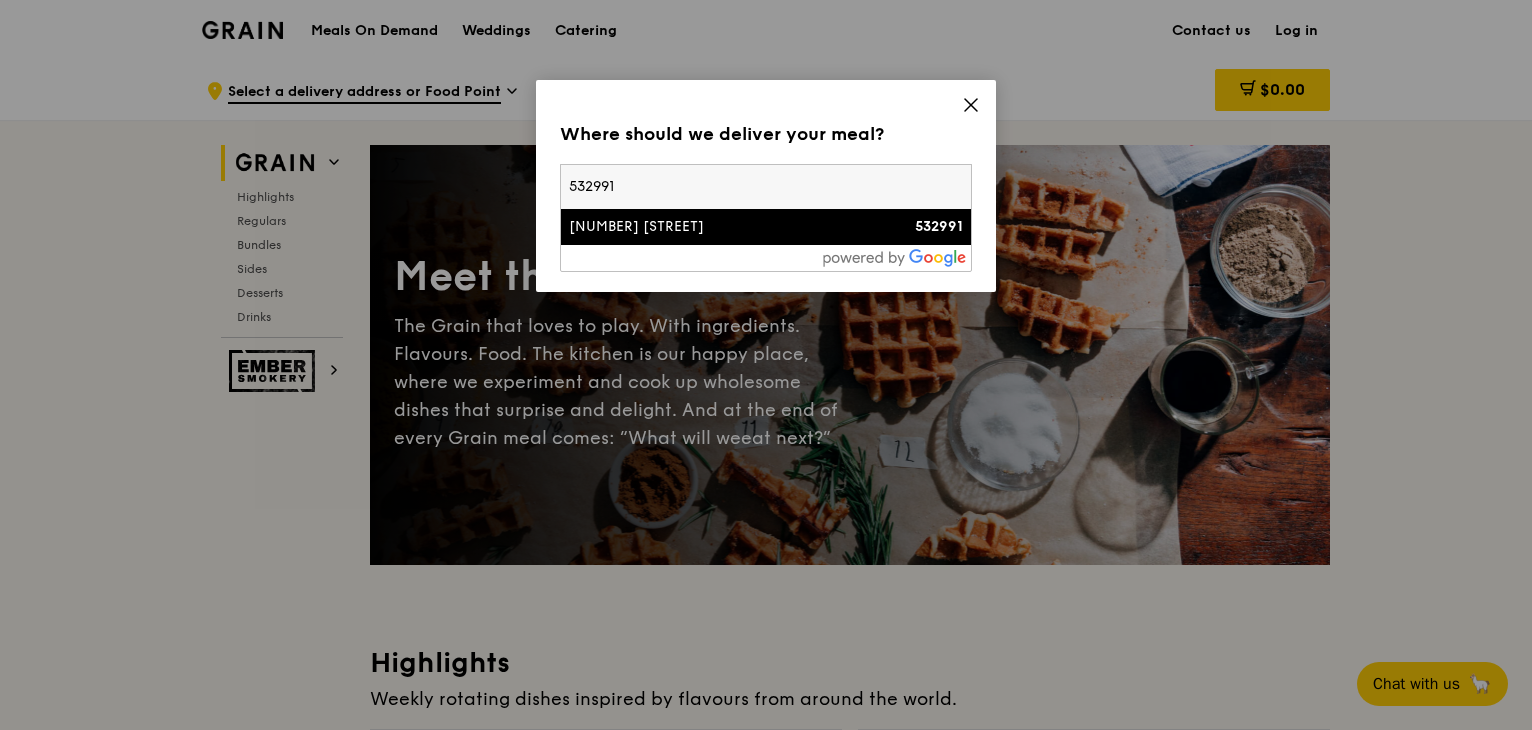 type on "532991" 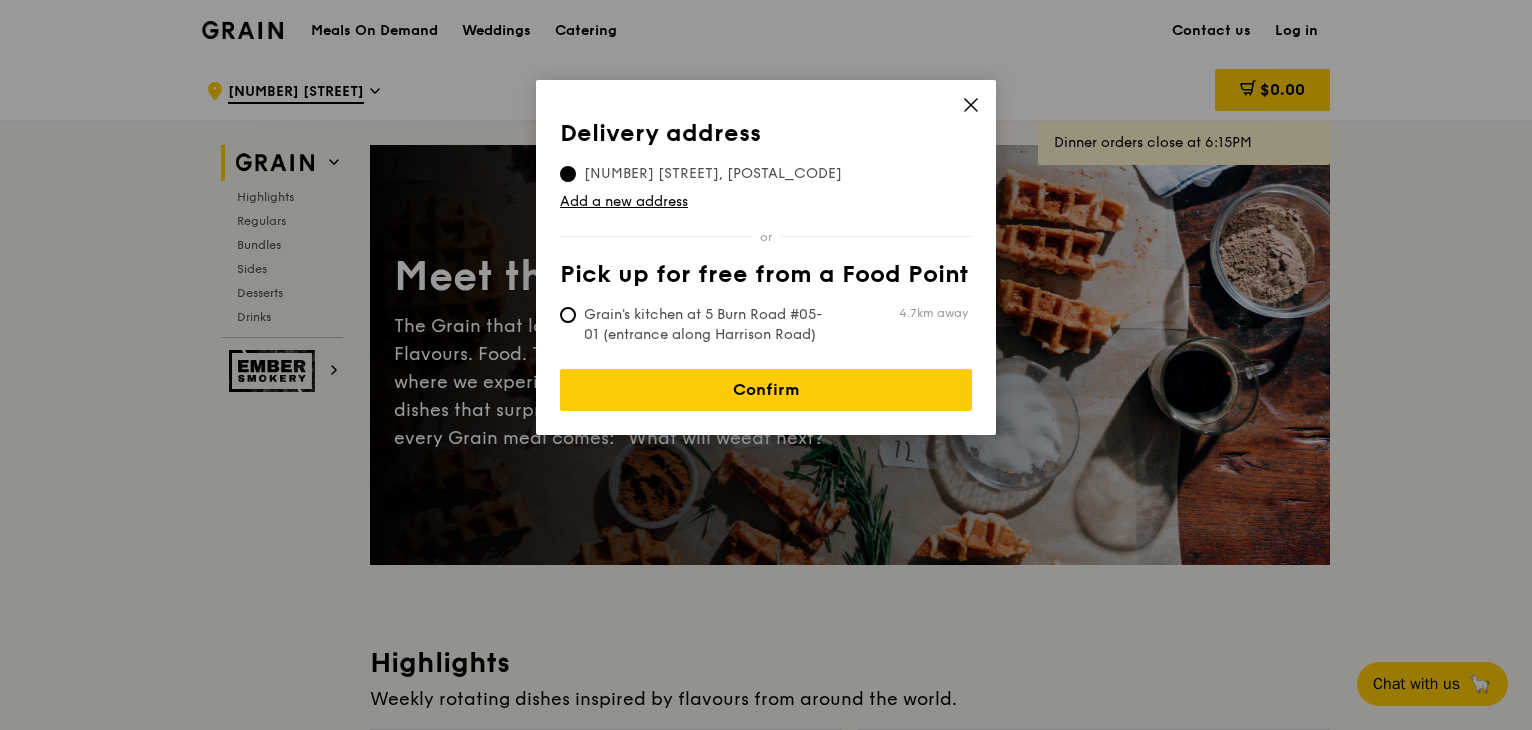 click 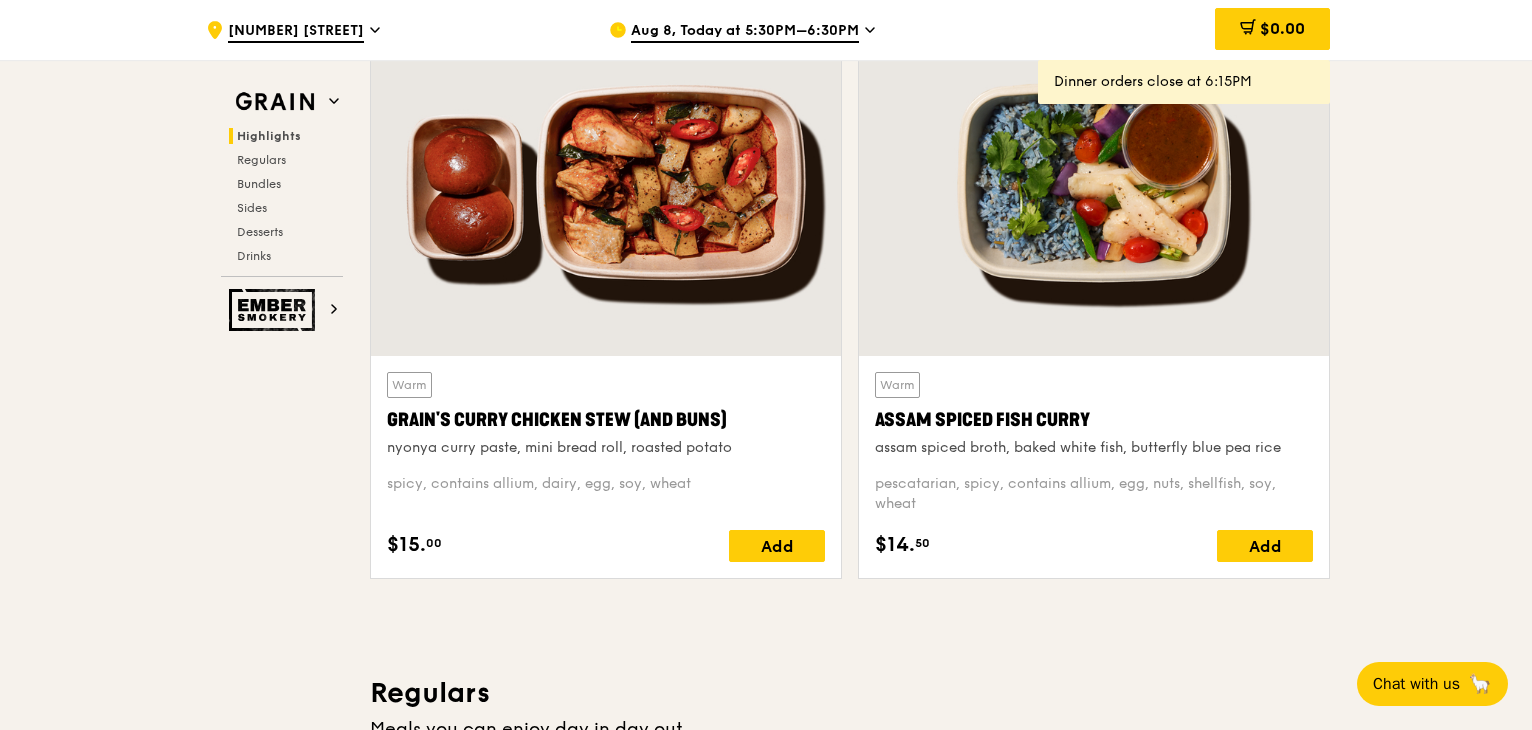 scroll, scrollTop: 700, scrollLeft: 0, axis: vertical 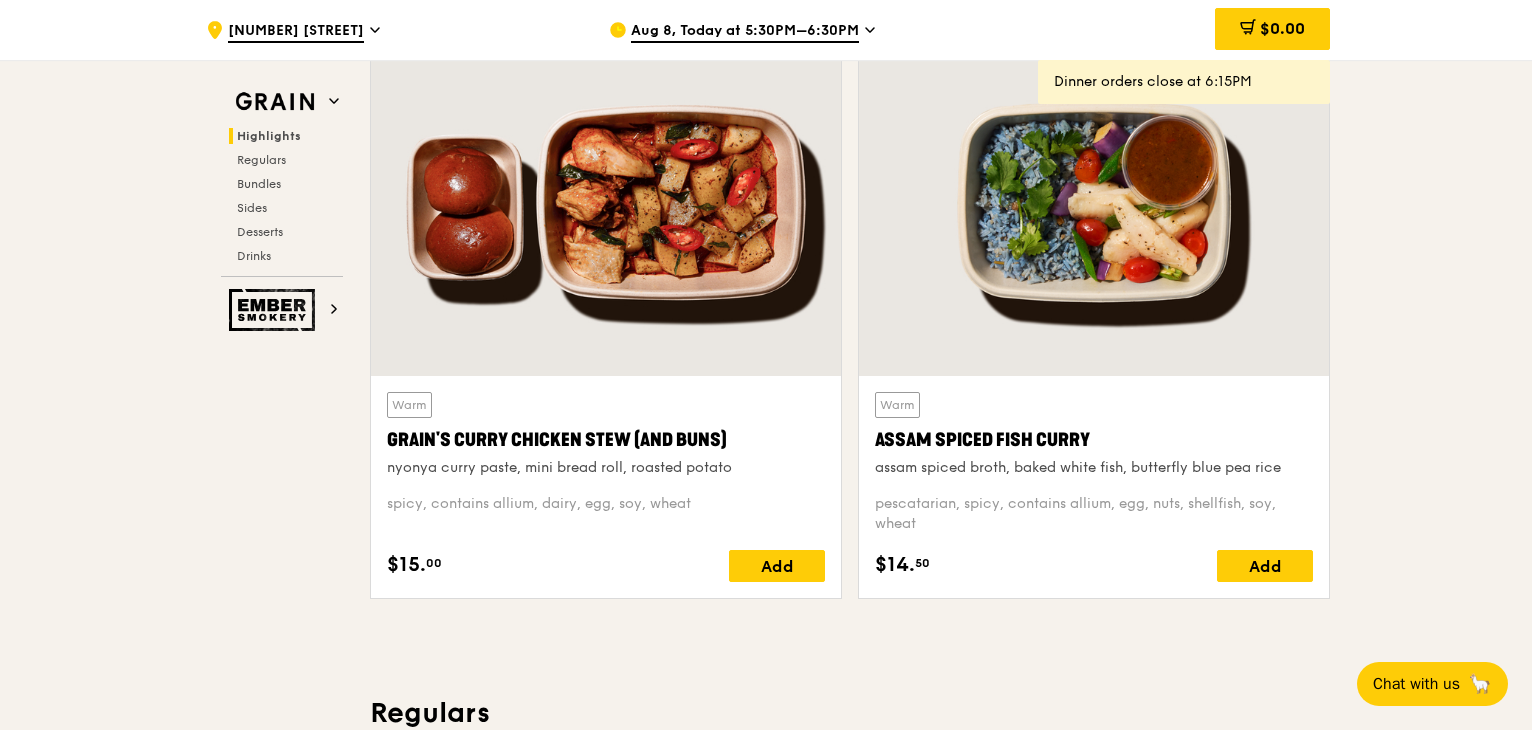 click on "Assam Spiced Fish Curry" at bounding box center (1094, 440) 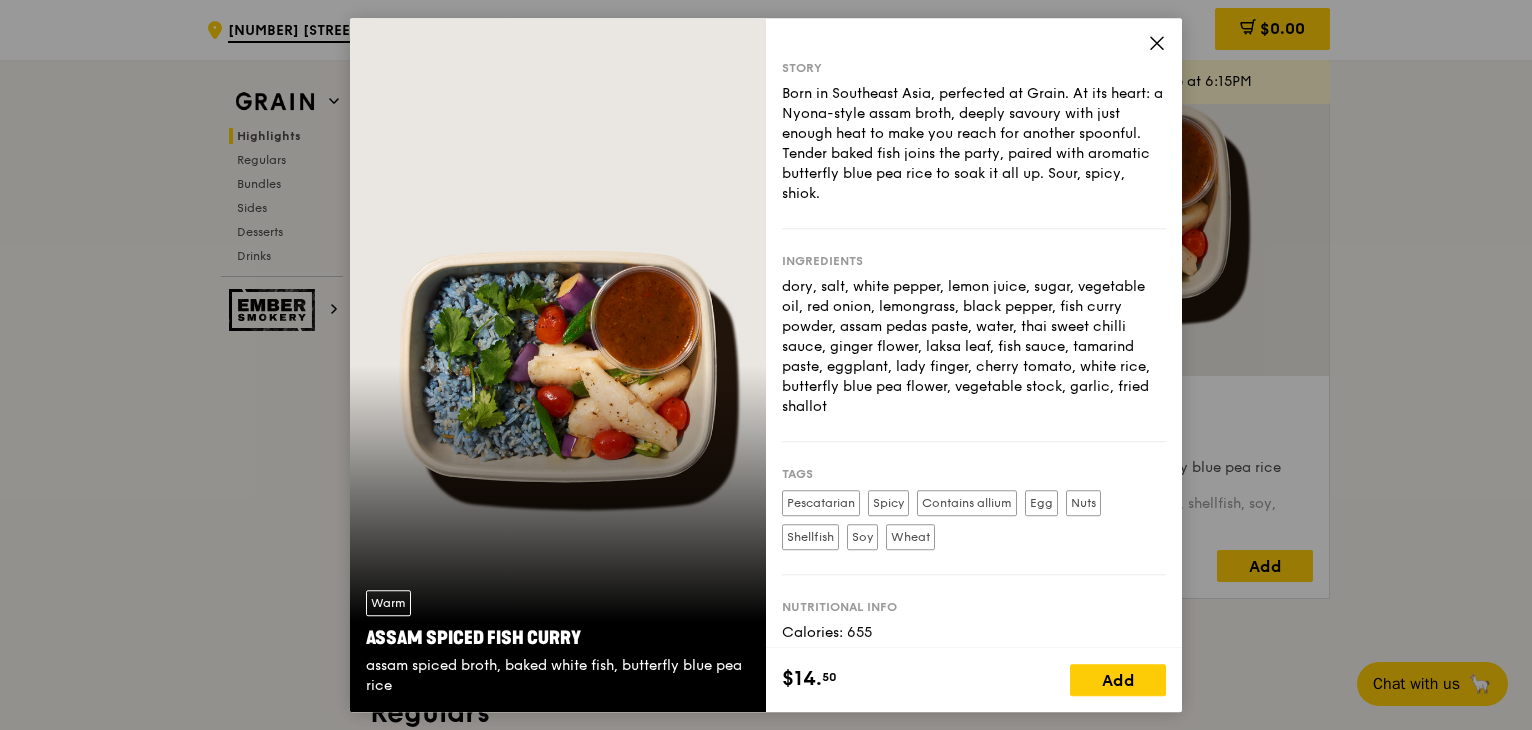 click 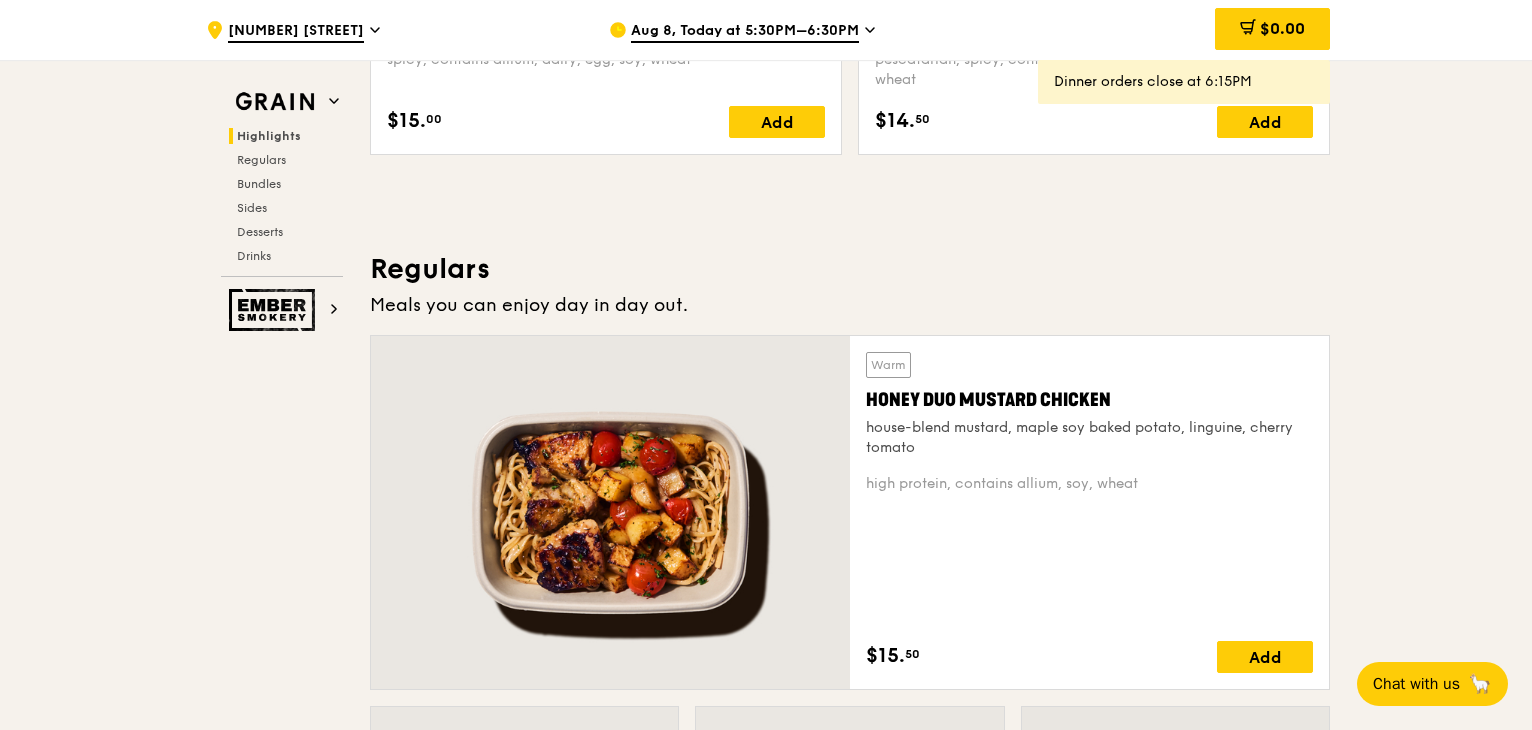 scroll, scrollTop: 1300, scrollLeft: 0, axis: vertical 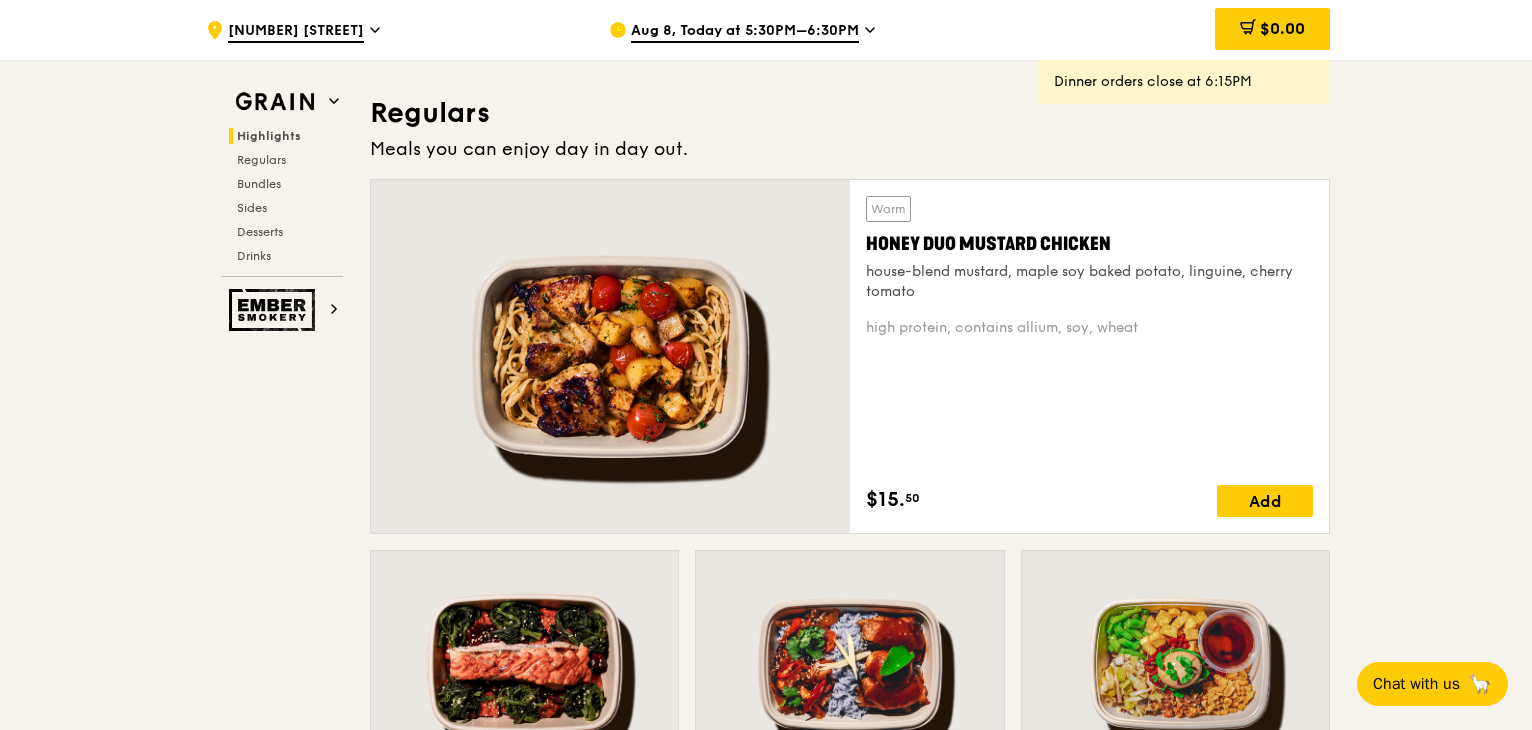click on "Honey Duo Mustard Chicken" at bounding box center [1089, 244] 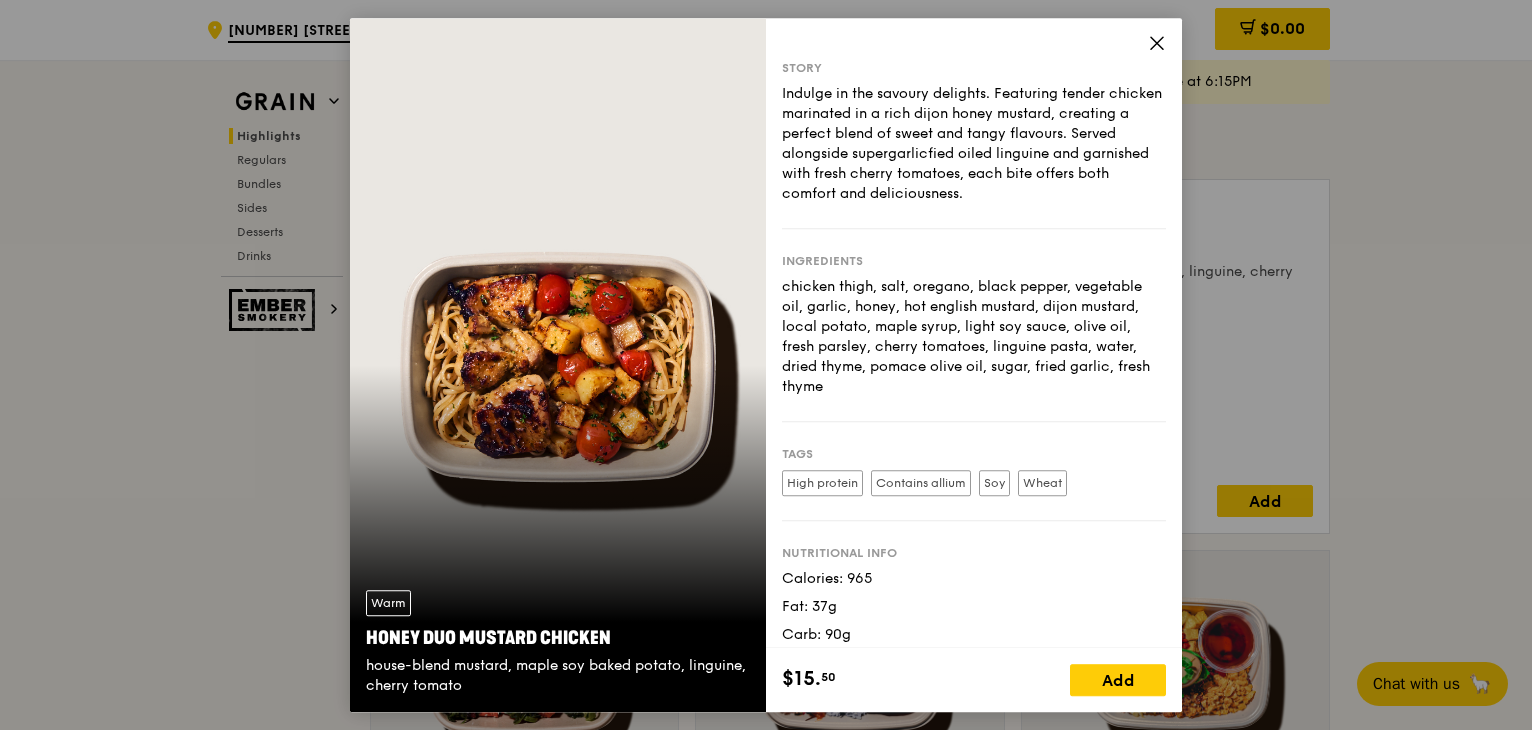 click 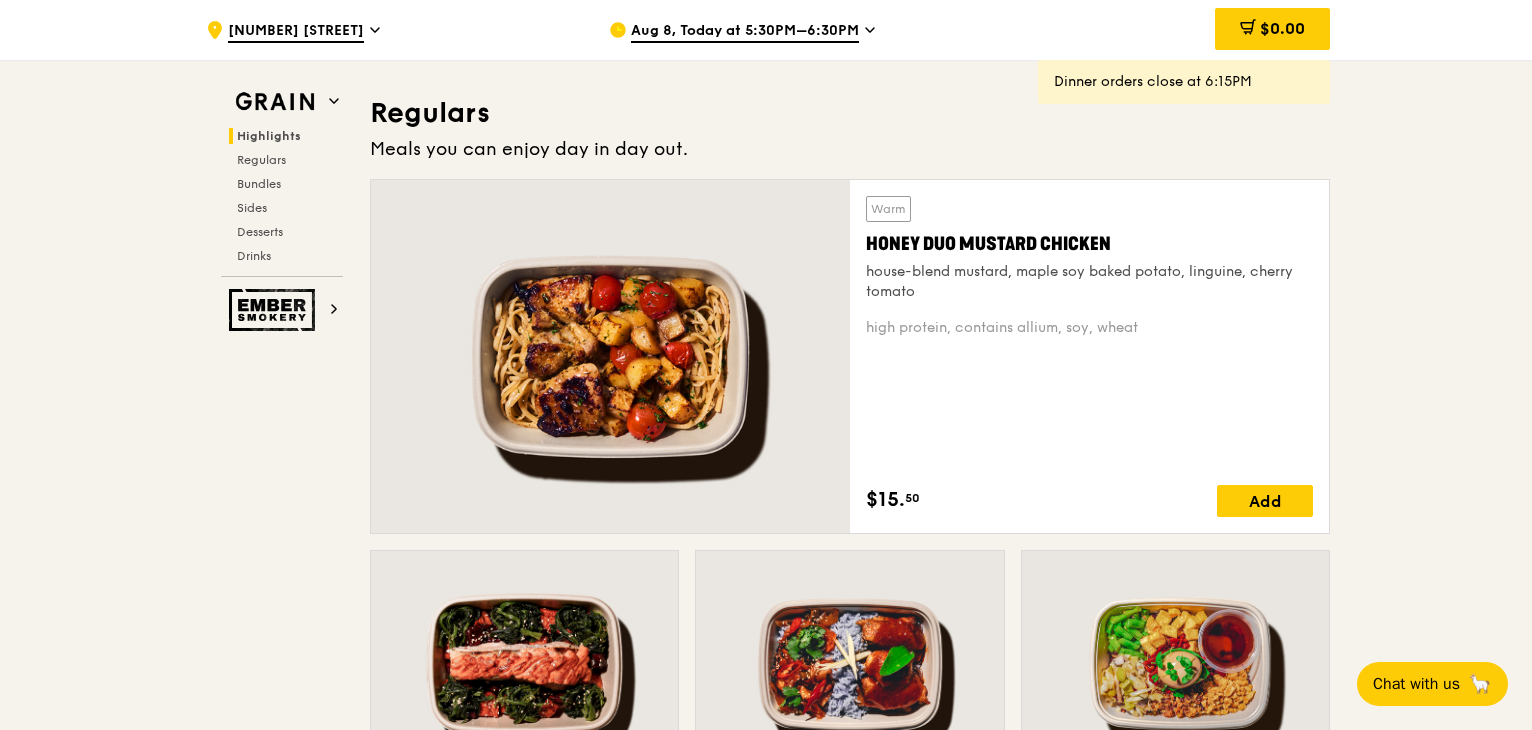 click on "Add" at bounding box center (1265, 501) 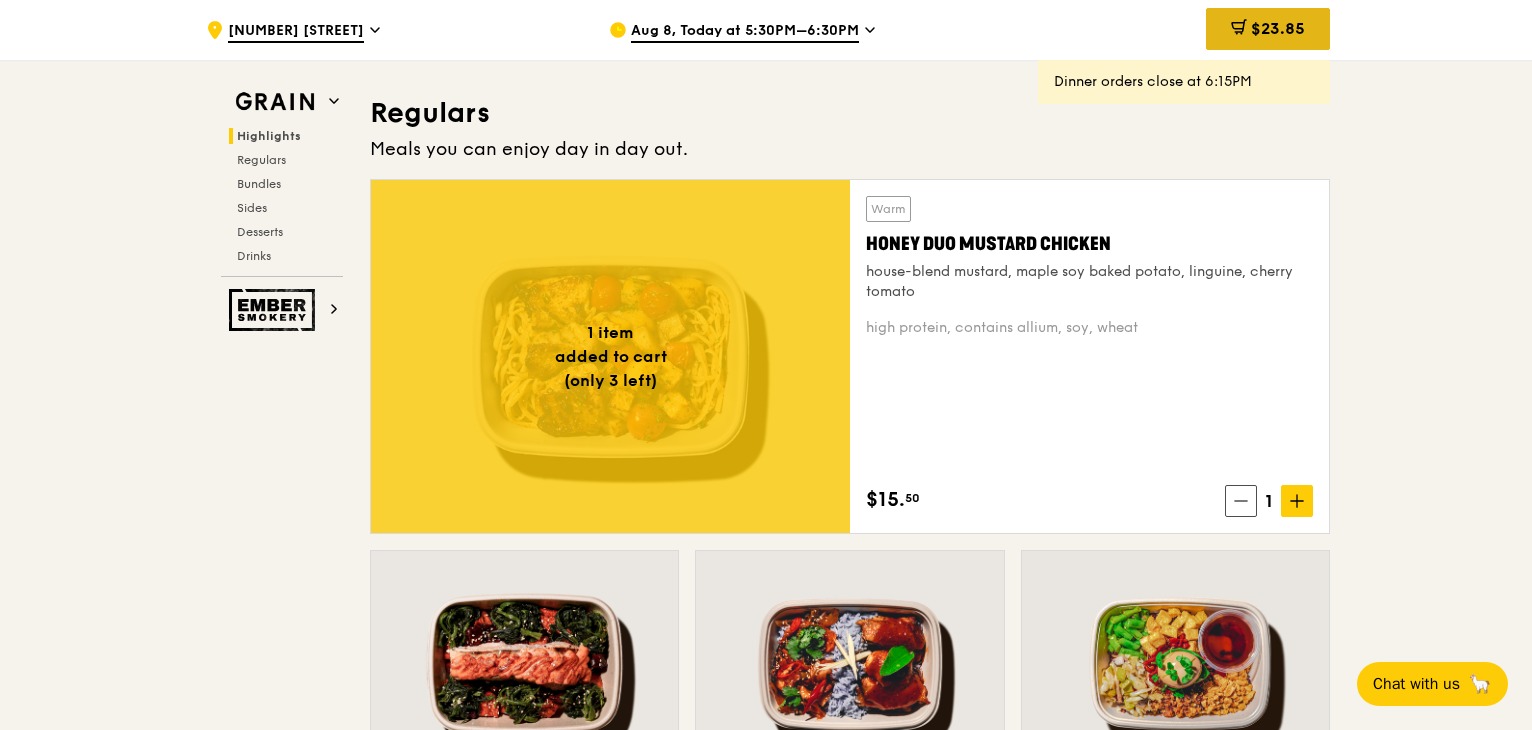 click on "$23.85" at bounding box center [1268, 29] 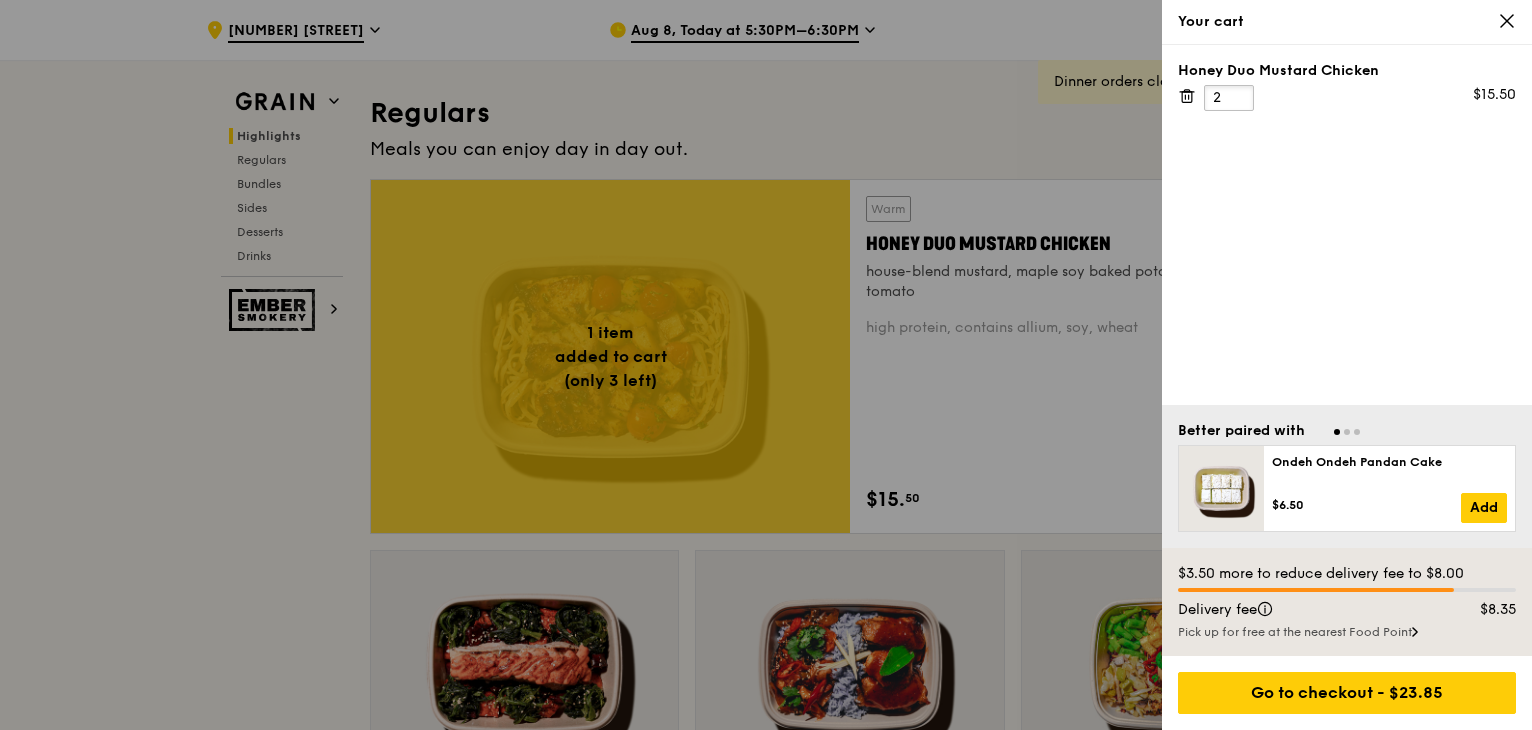 click on "2" at bounding box center [1229, 98] 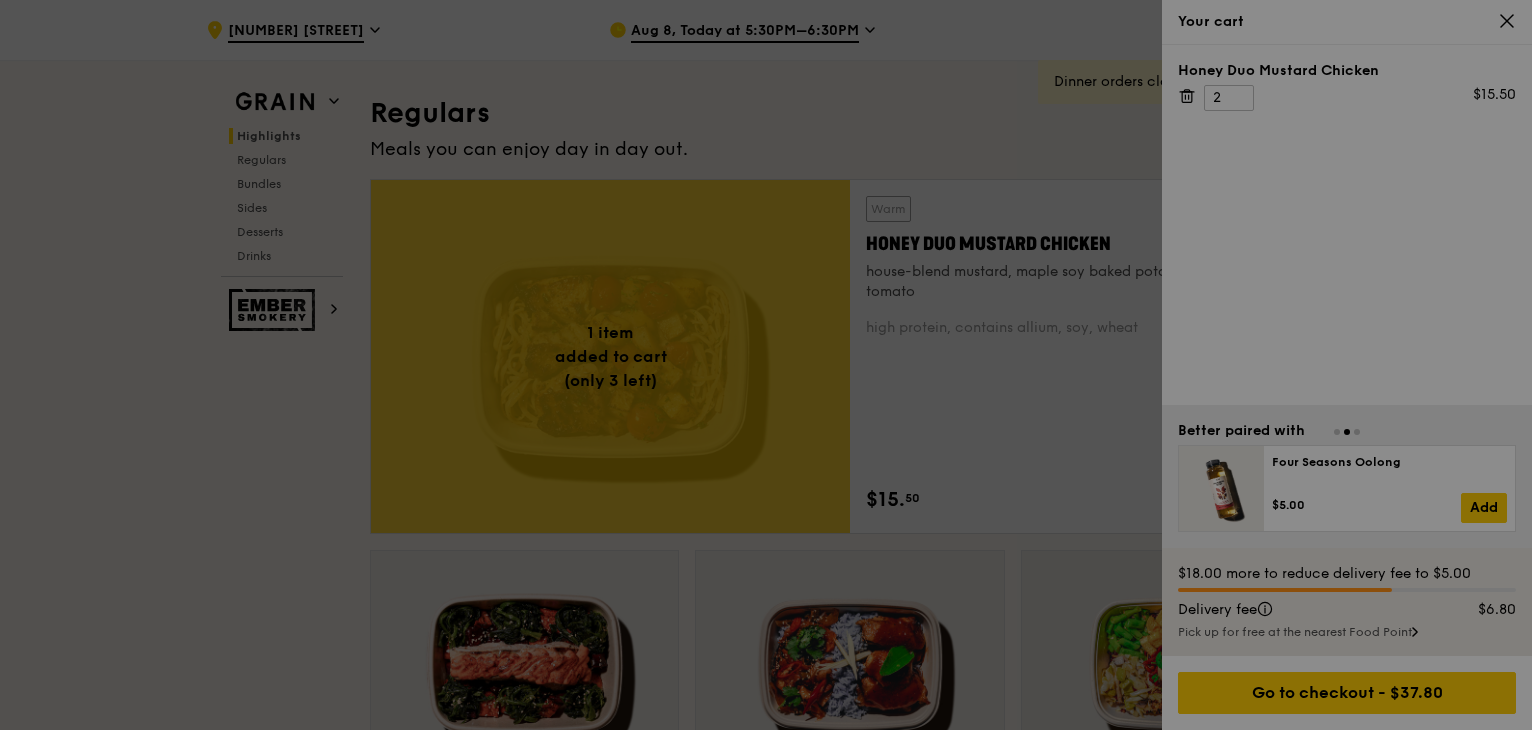click at bounding box center (766, 365) 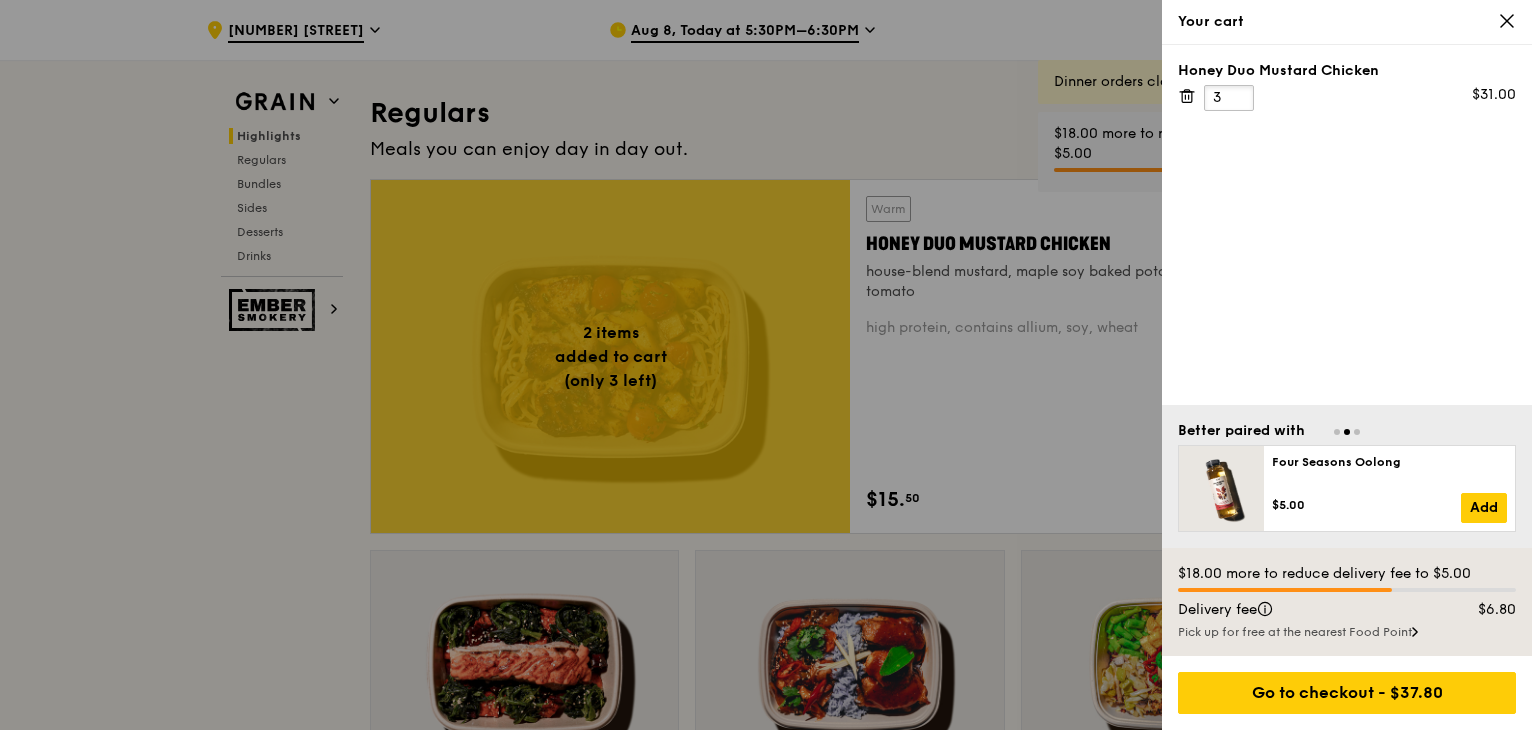 click on "3" at bounding box center (1229, 98) 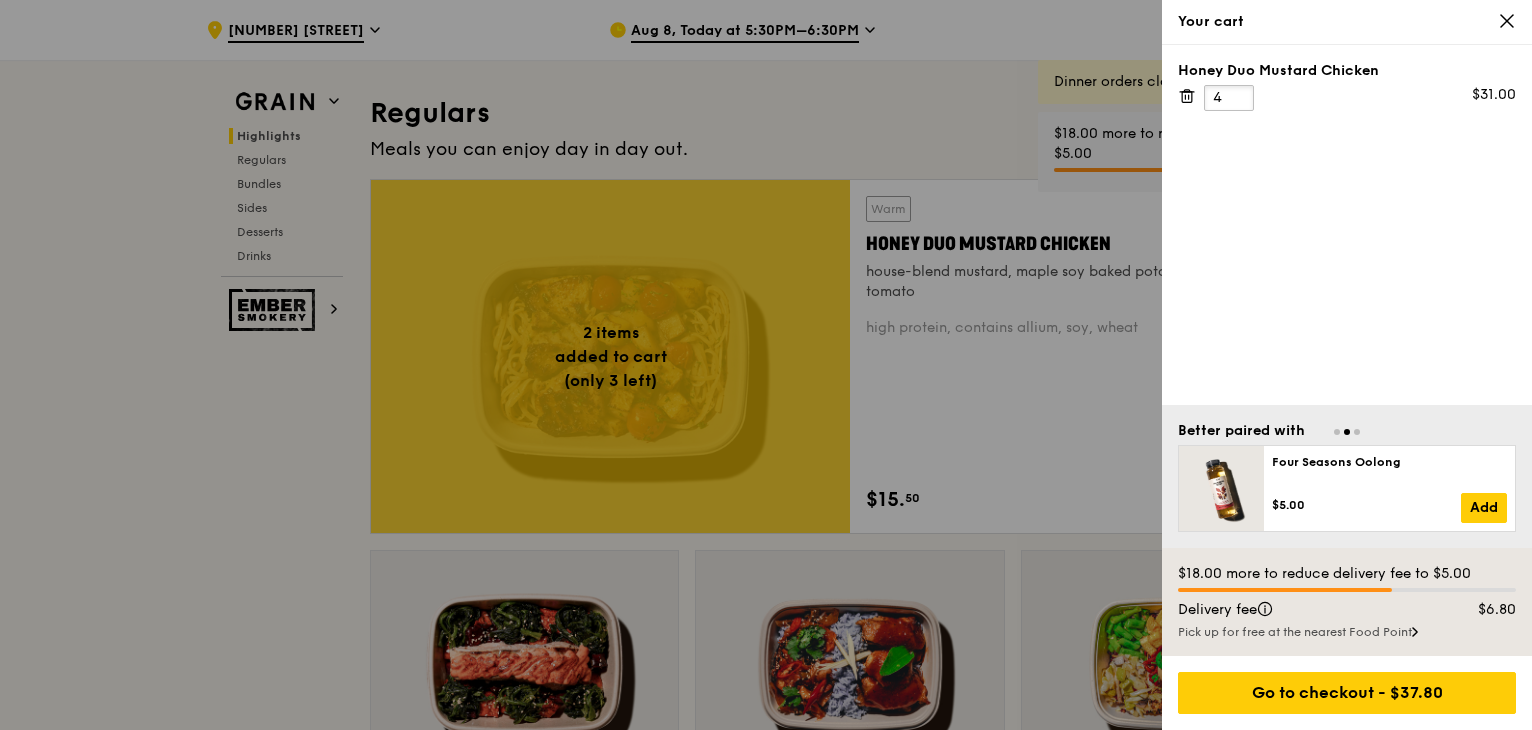 click on "4" at bounding box center [1229, 98] 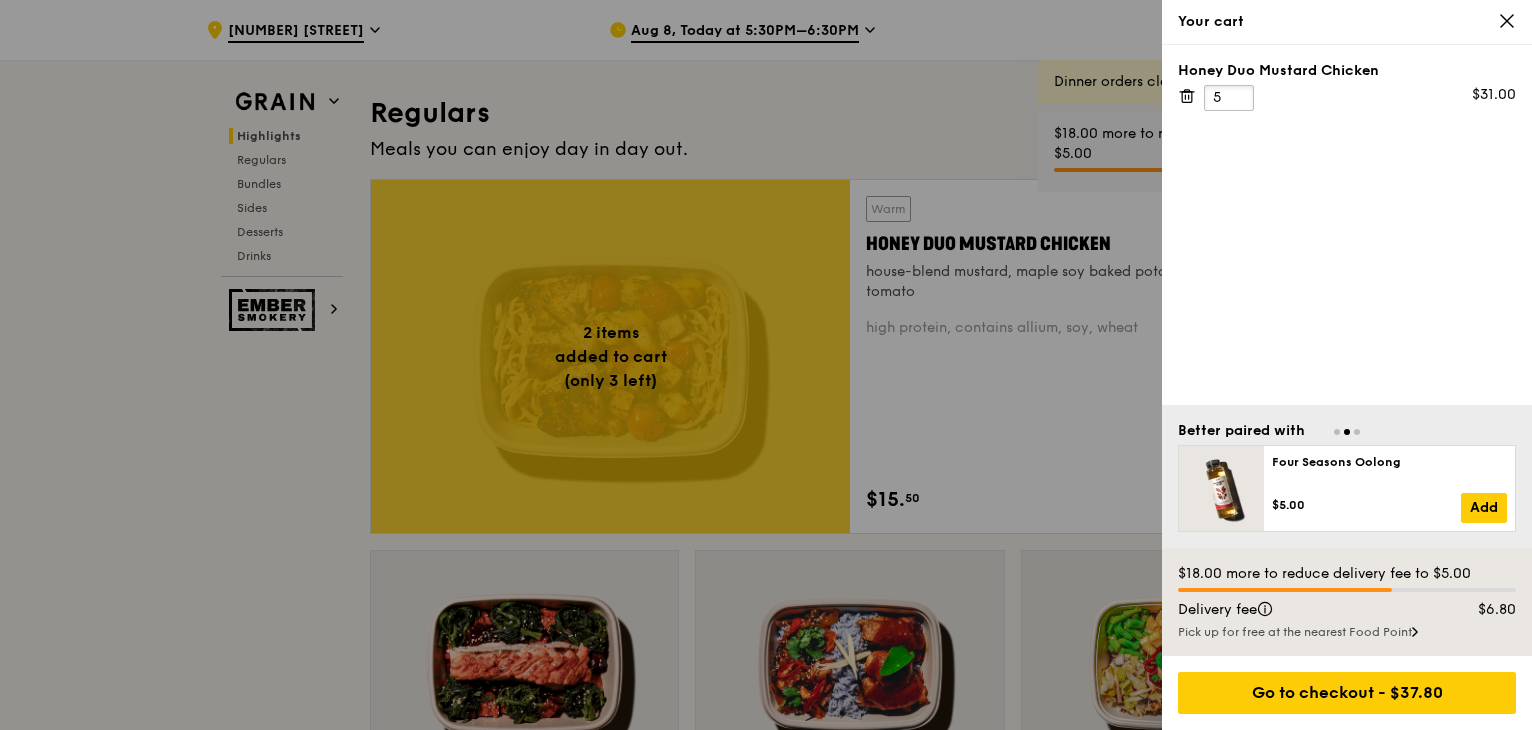 click on "5" at bounding box center [1229, 98] 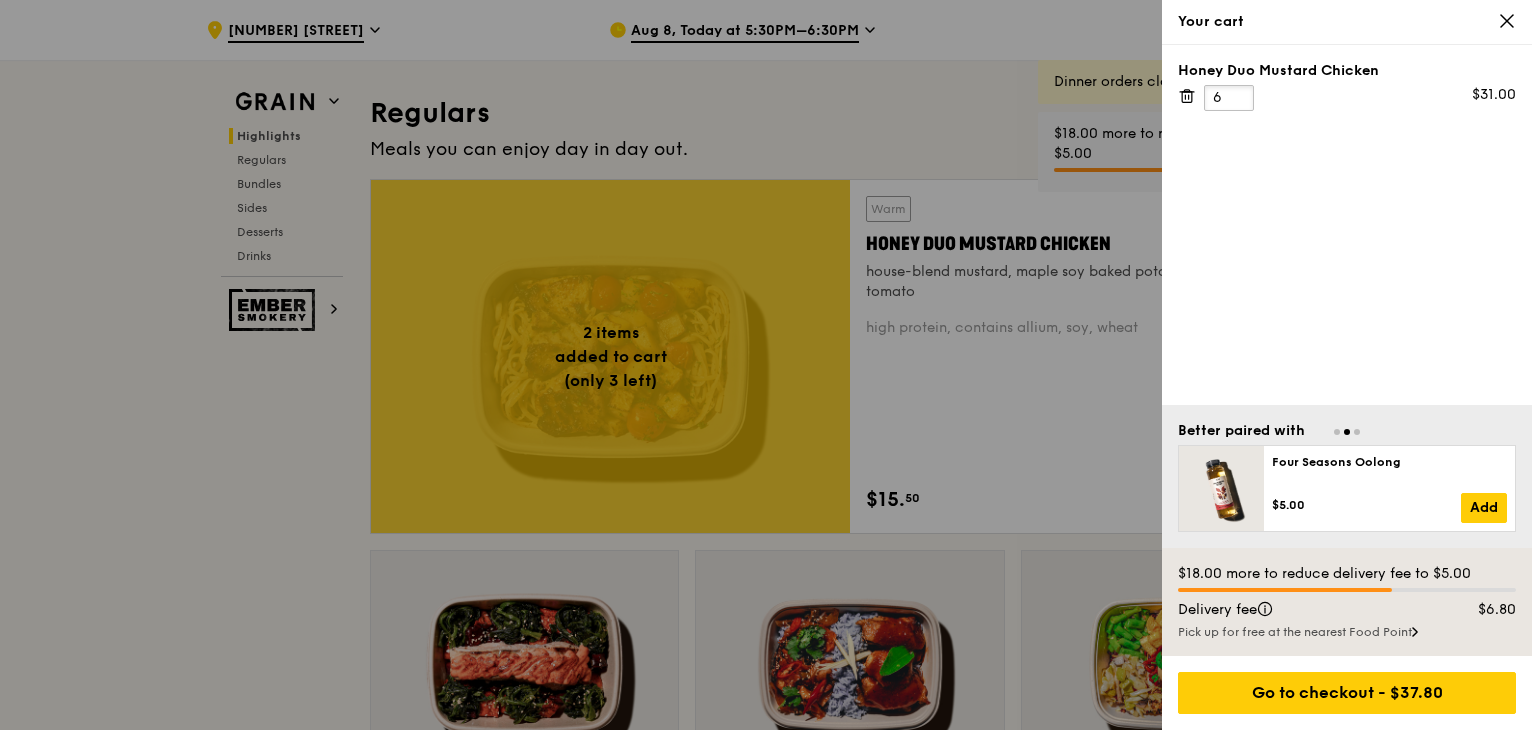 click on "6" at bounding box center [1229, 98] 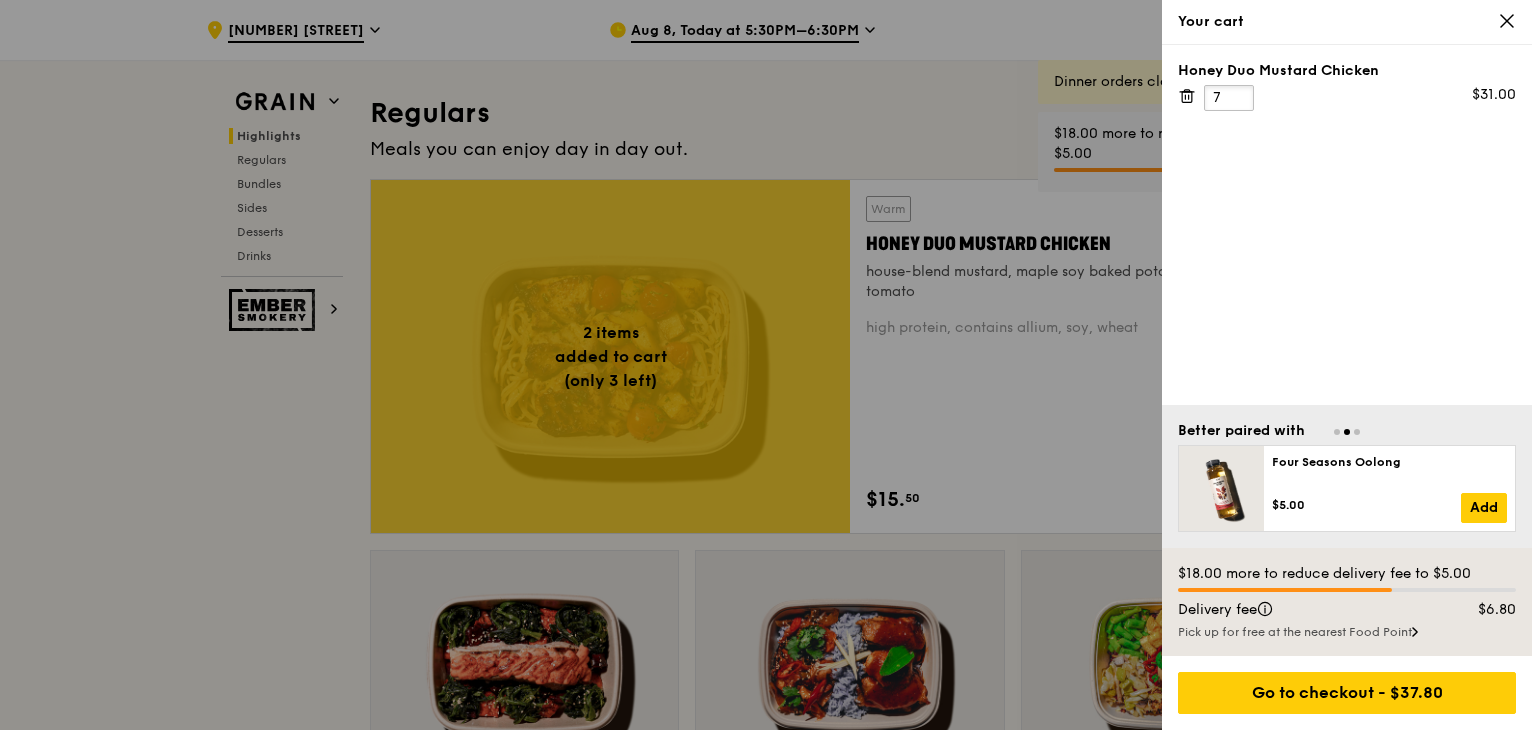click on "7" at bounding box center (1229, 98) 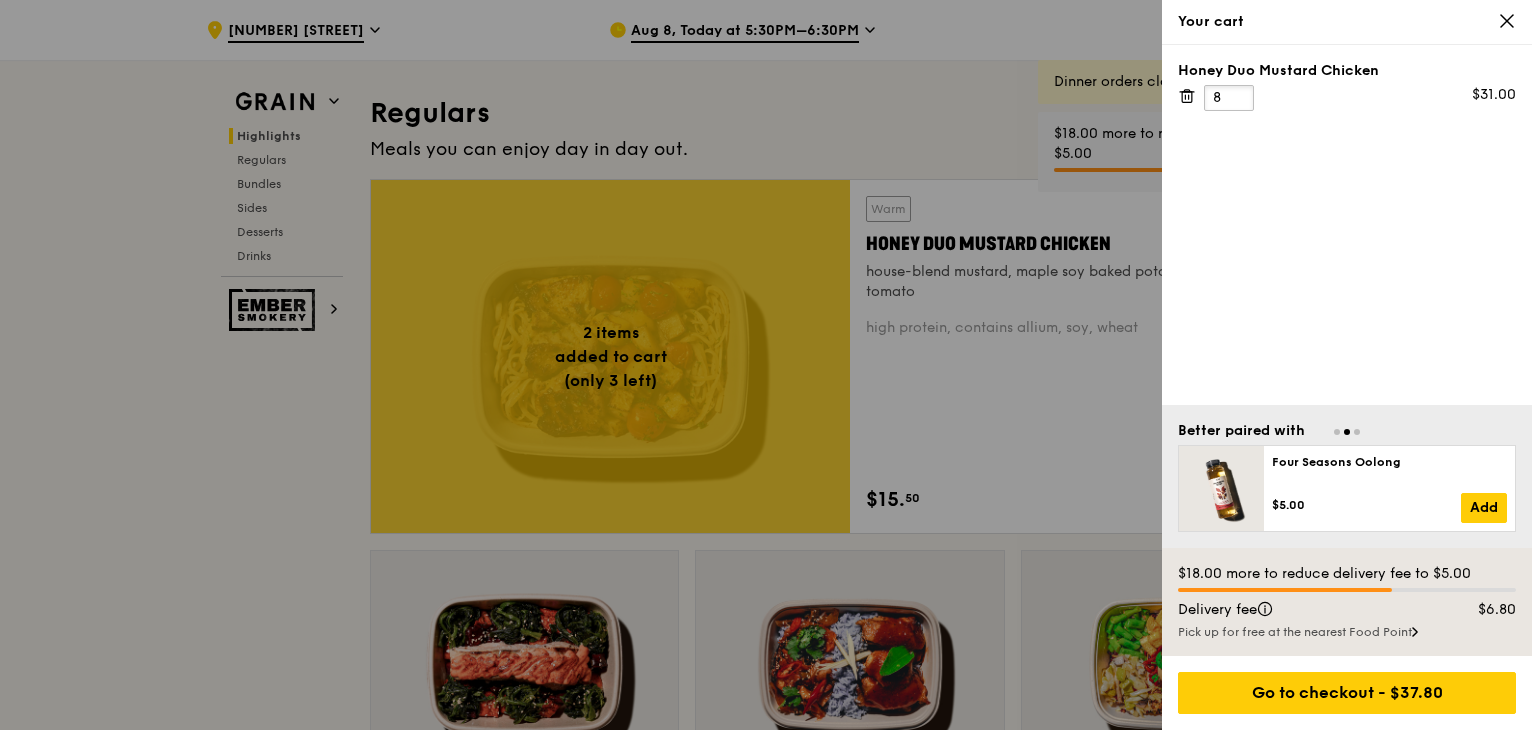 click on "8" at bounding box center [1229, 98] 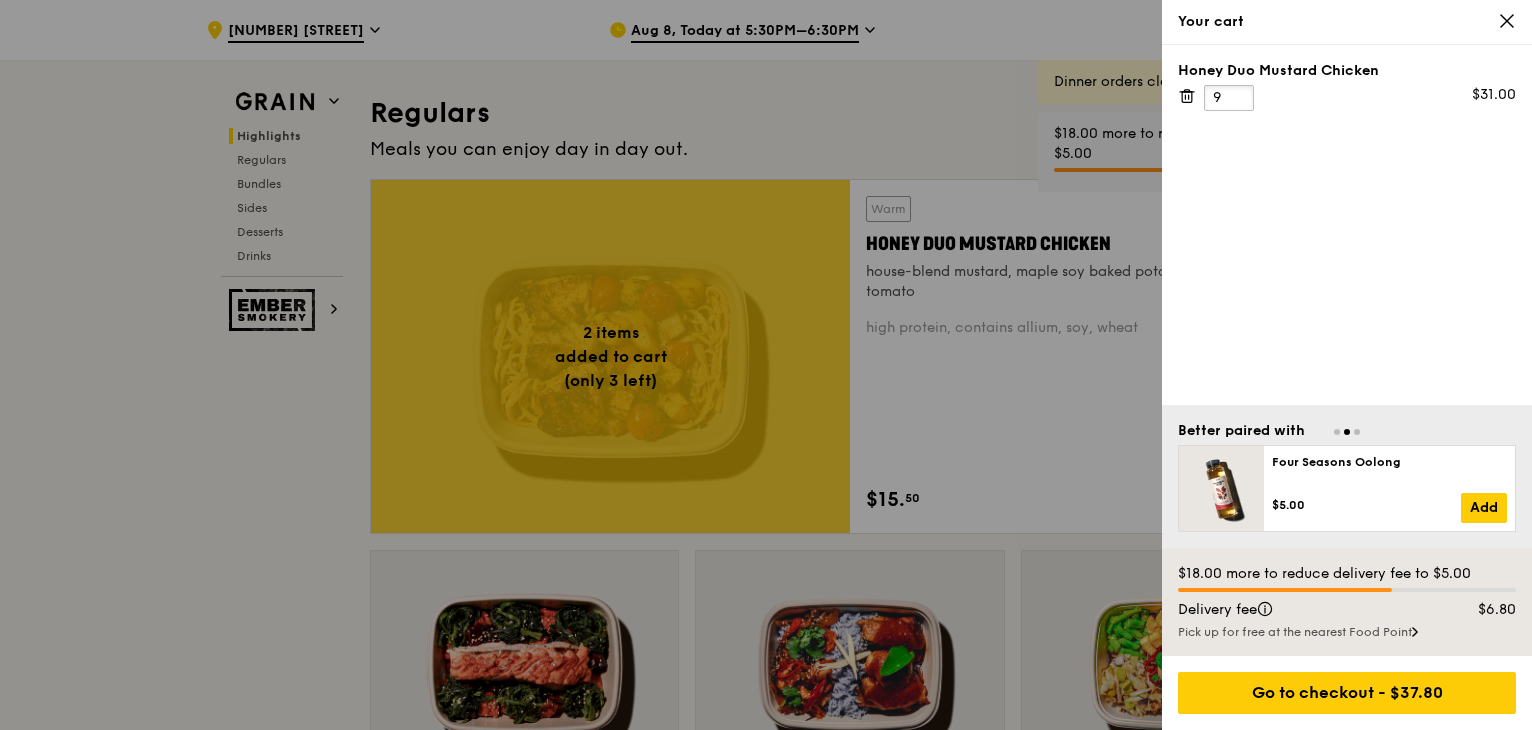 click on "9" at bounding box center [1229, 98] 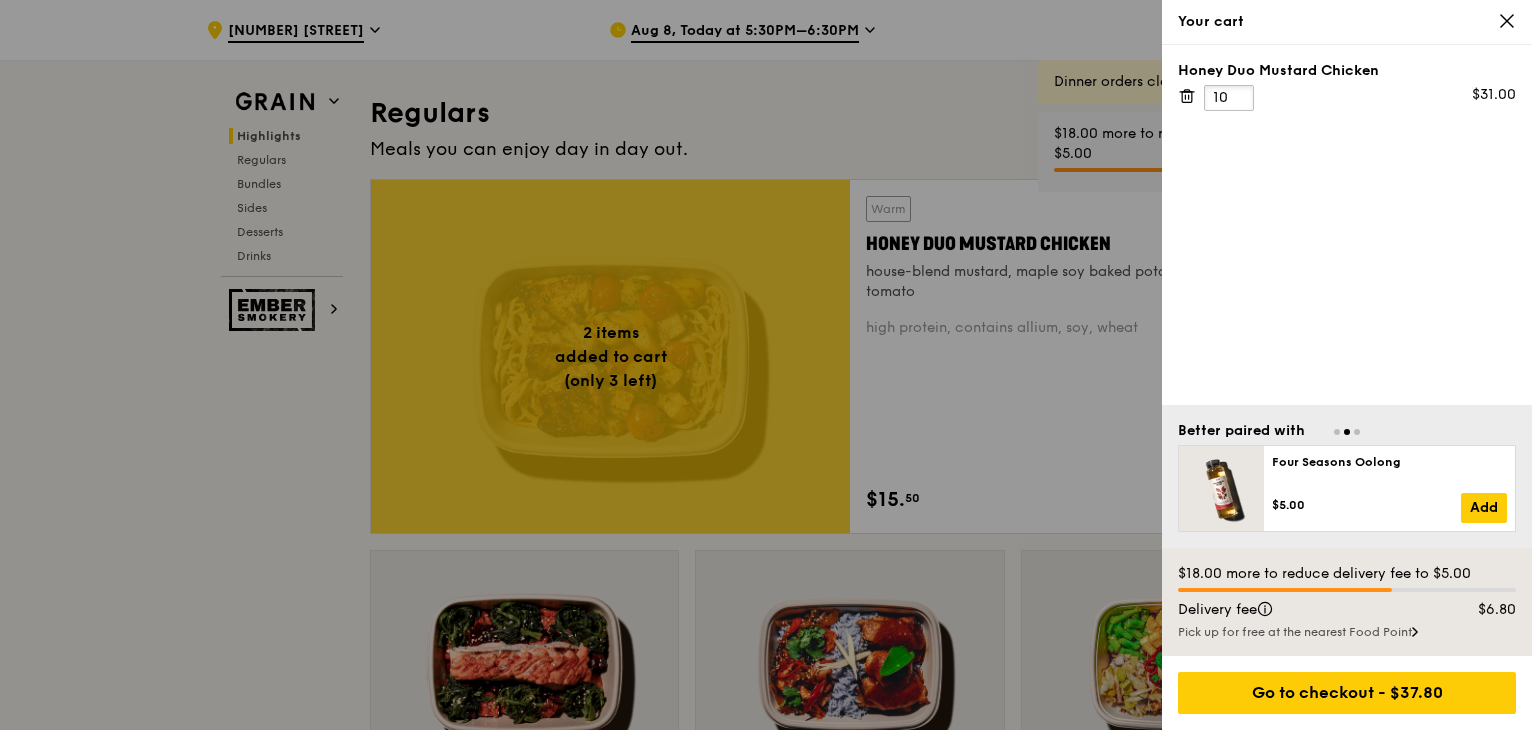 click on "10" at bounding box center (1229, 98) 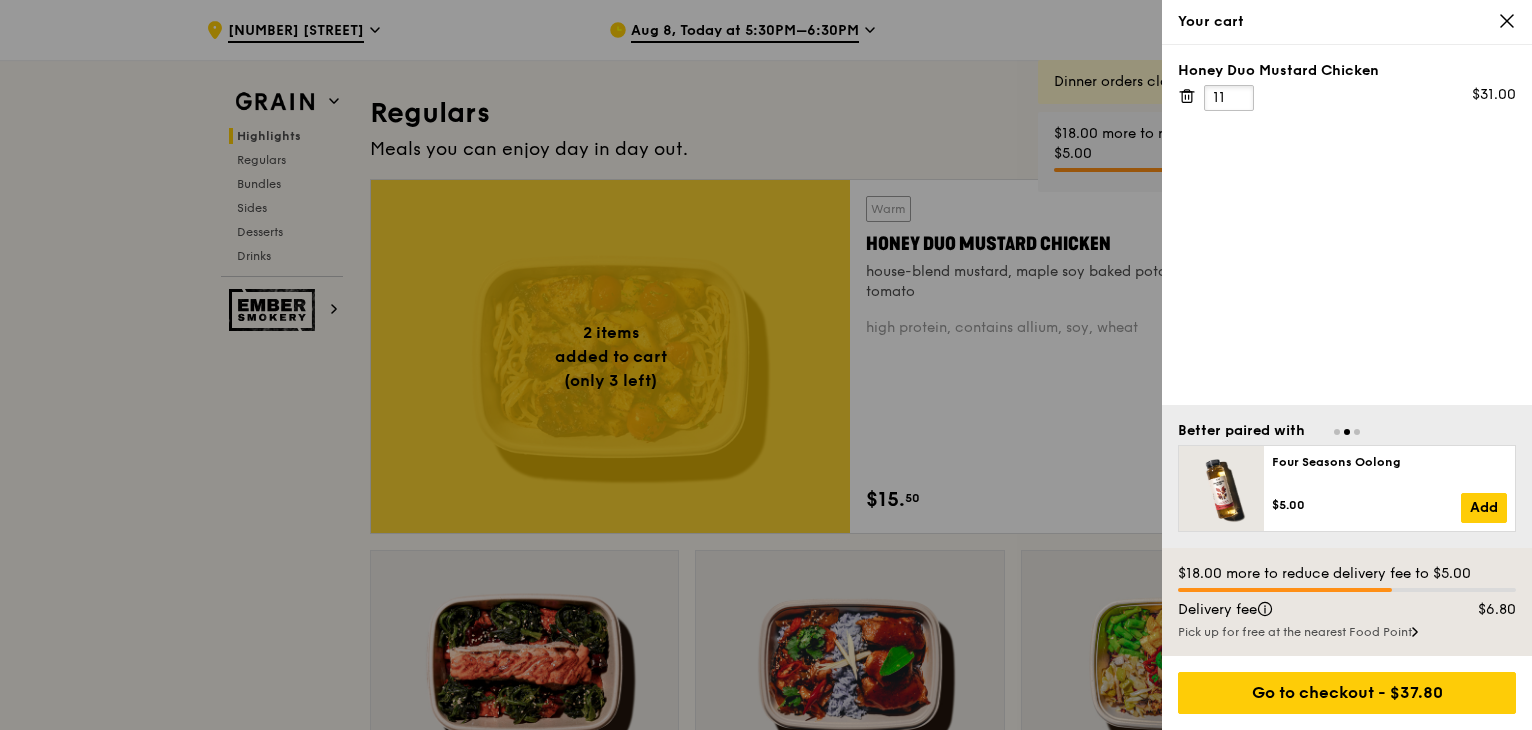 click on "11" at bounding box center [1229, 98] 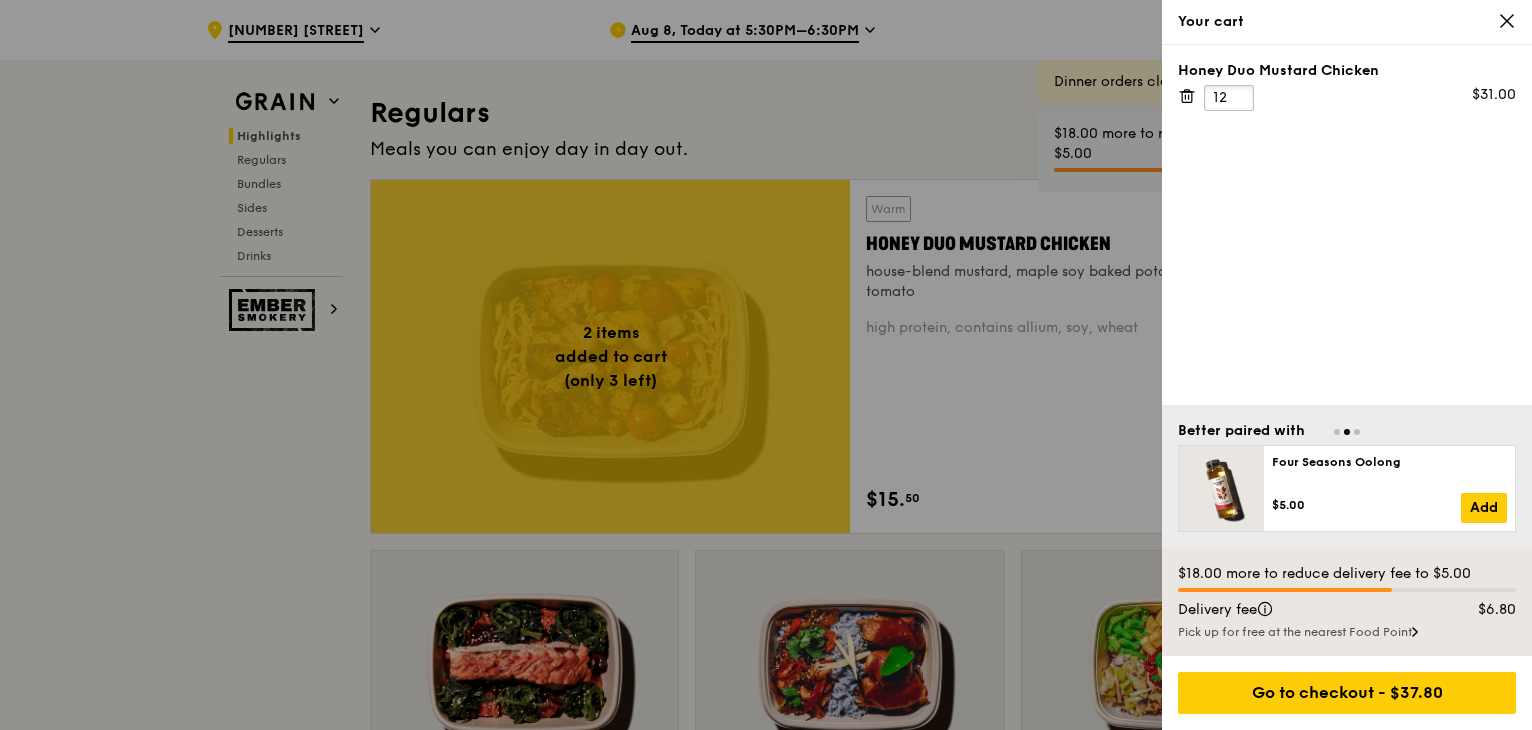 click on "12" at bounding box center (1229, 98) 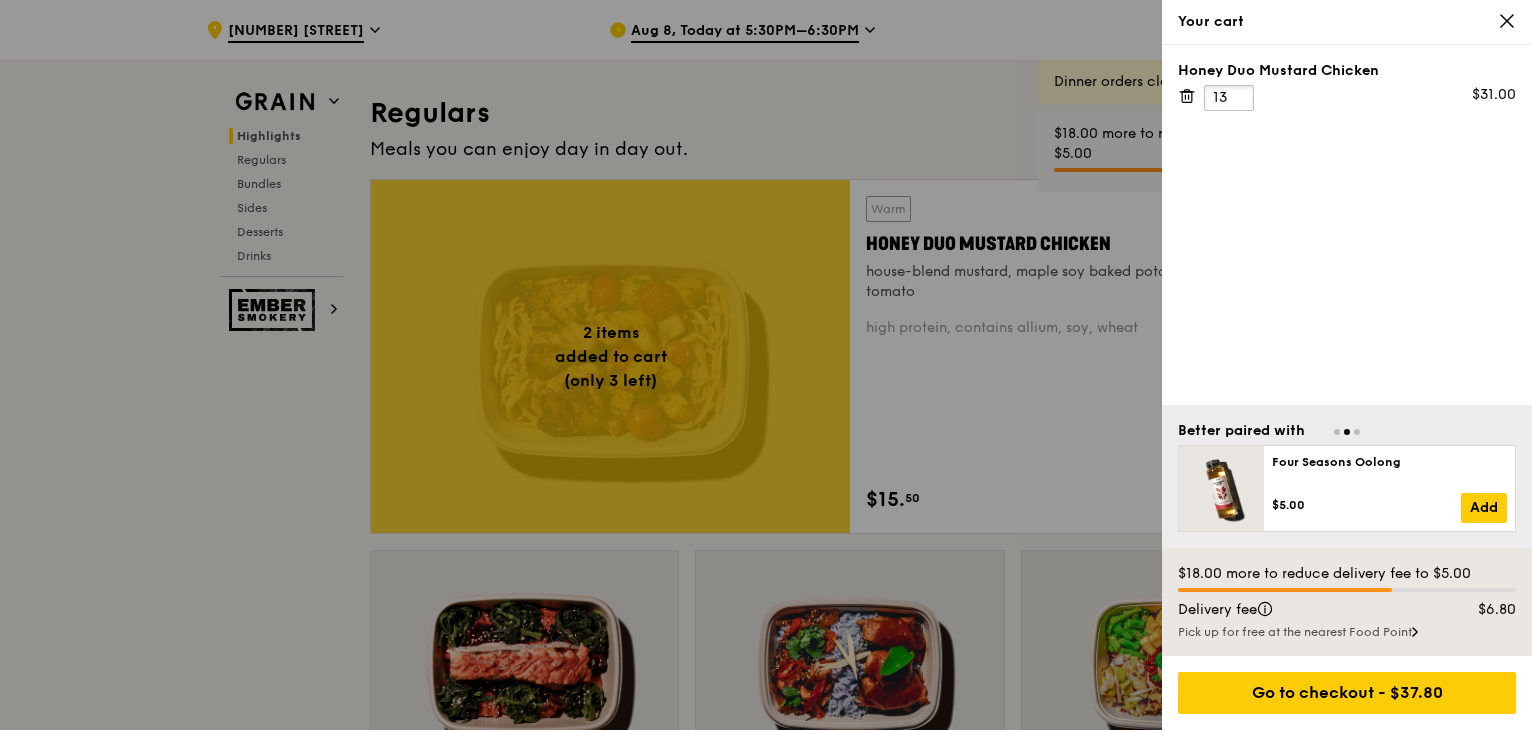 click on "13" at bounding box center [1229, 98] 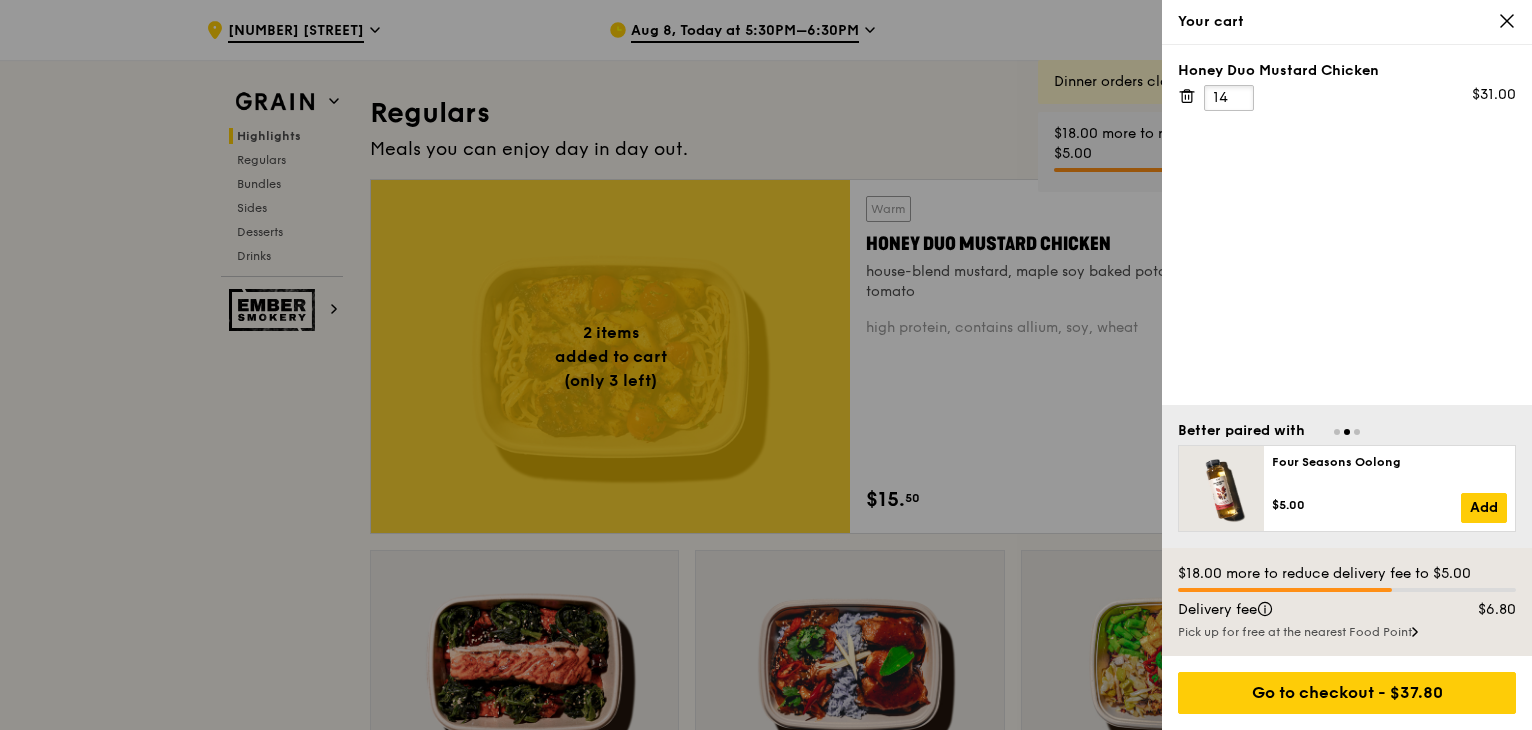 click on "14" at bounding box center (1229, 98) 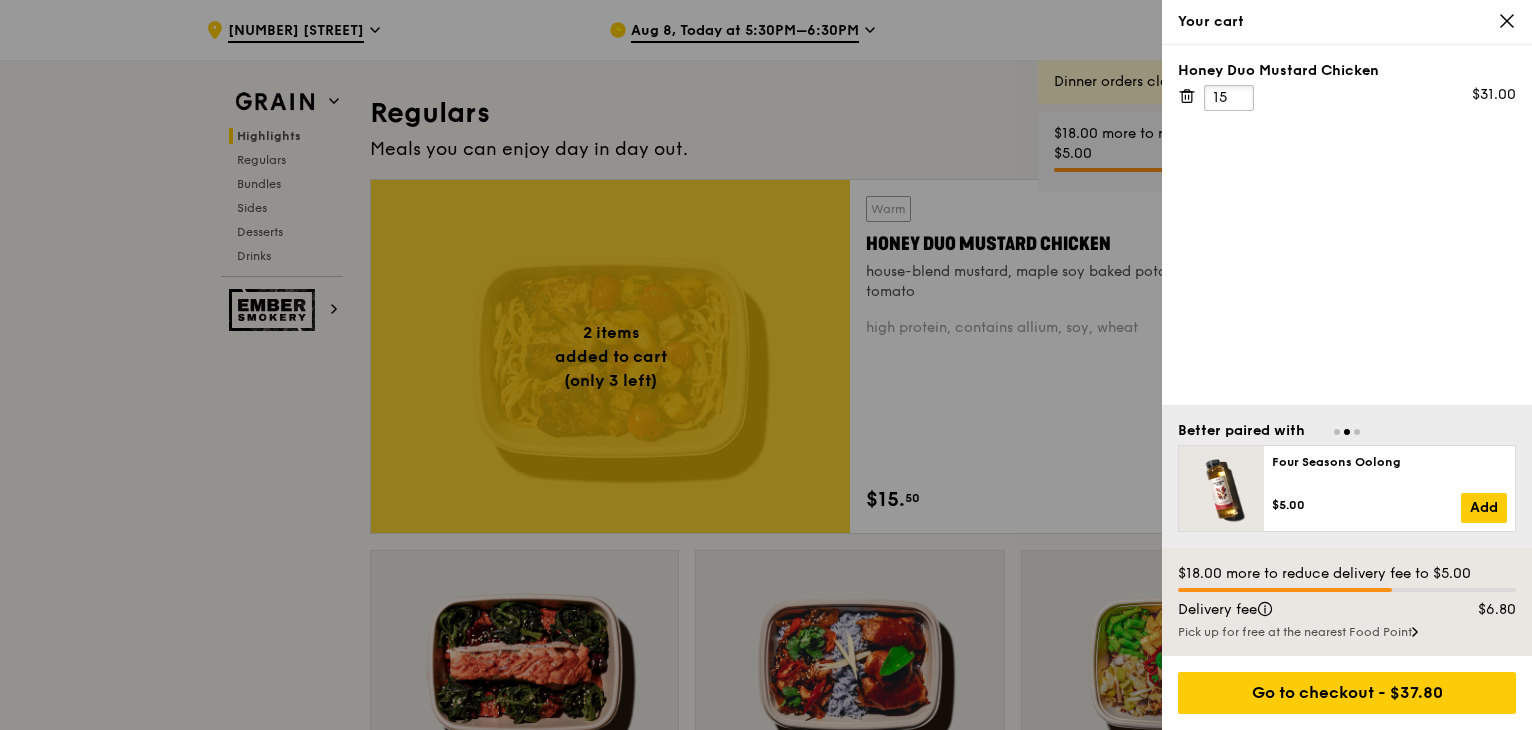 click on "15" at bounding box center [1229, 98] 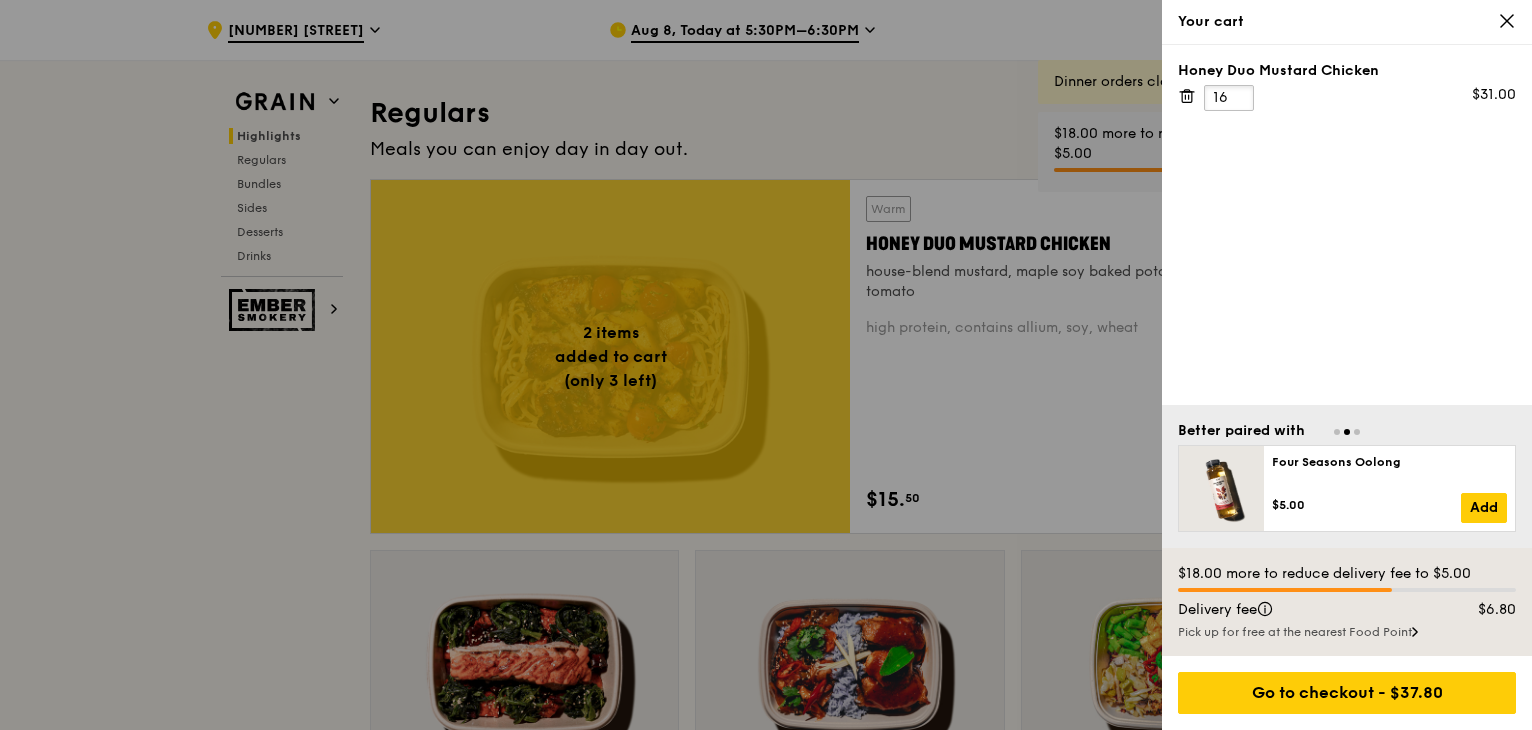 click on "16" at bounding box center [1229, 98] 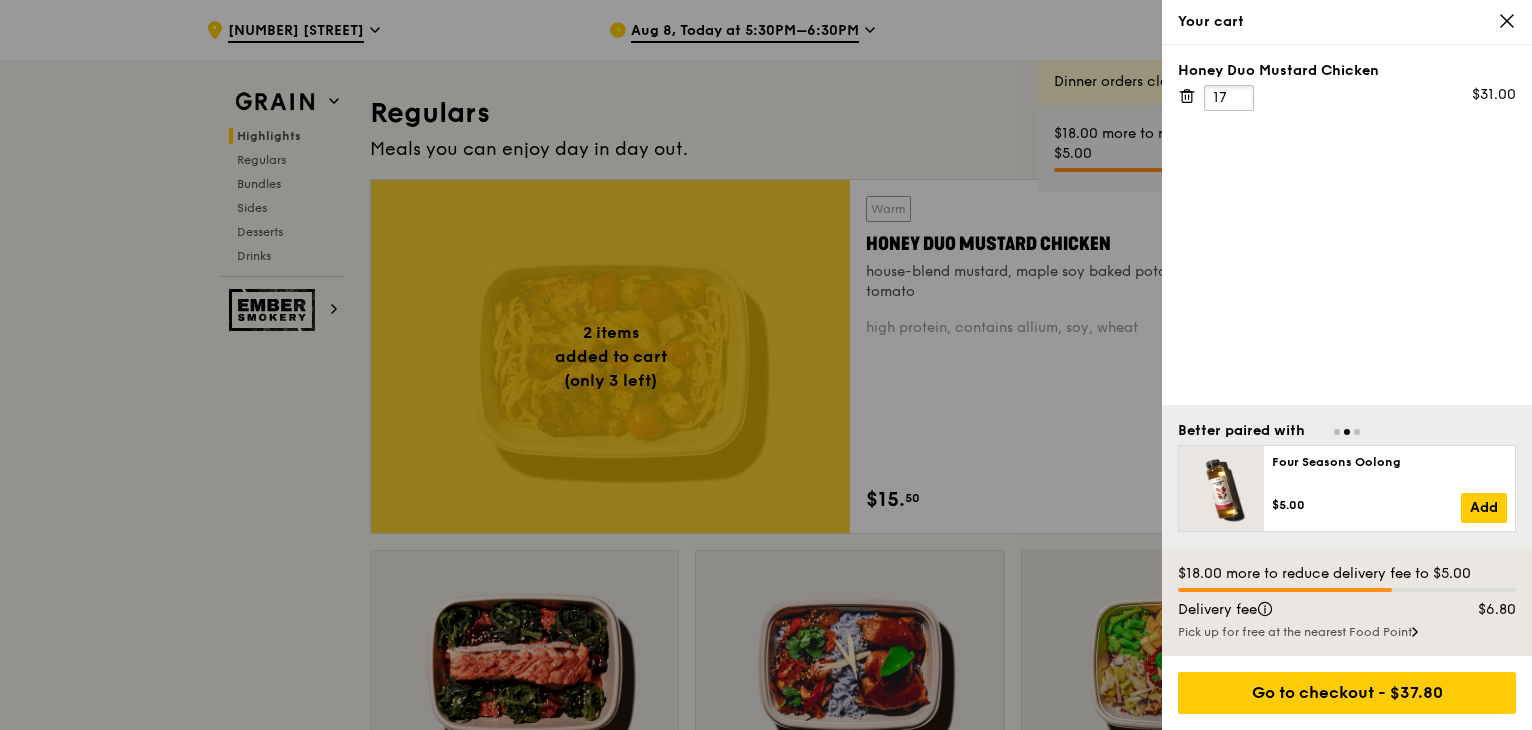 click on "17" at bounding box center [1229, 98] 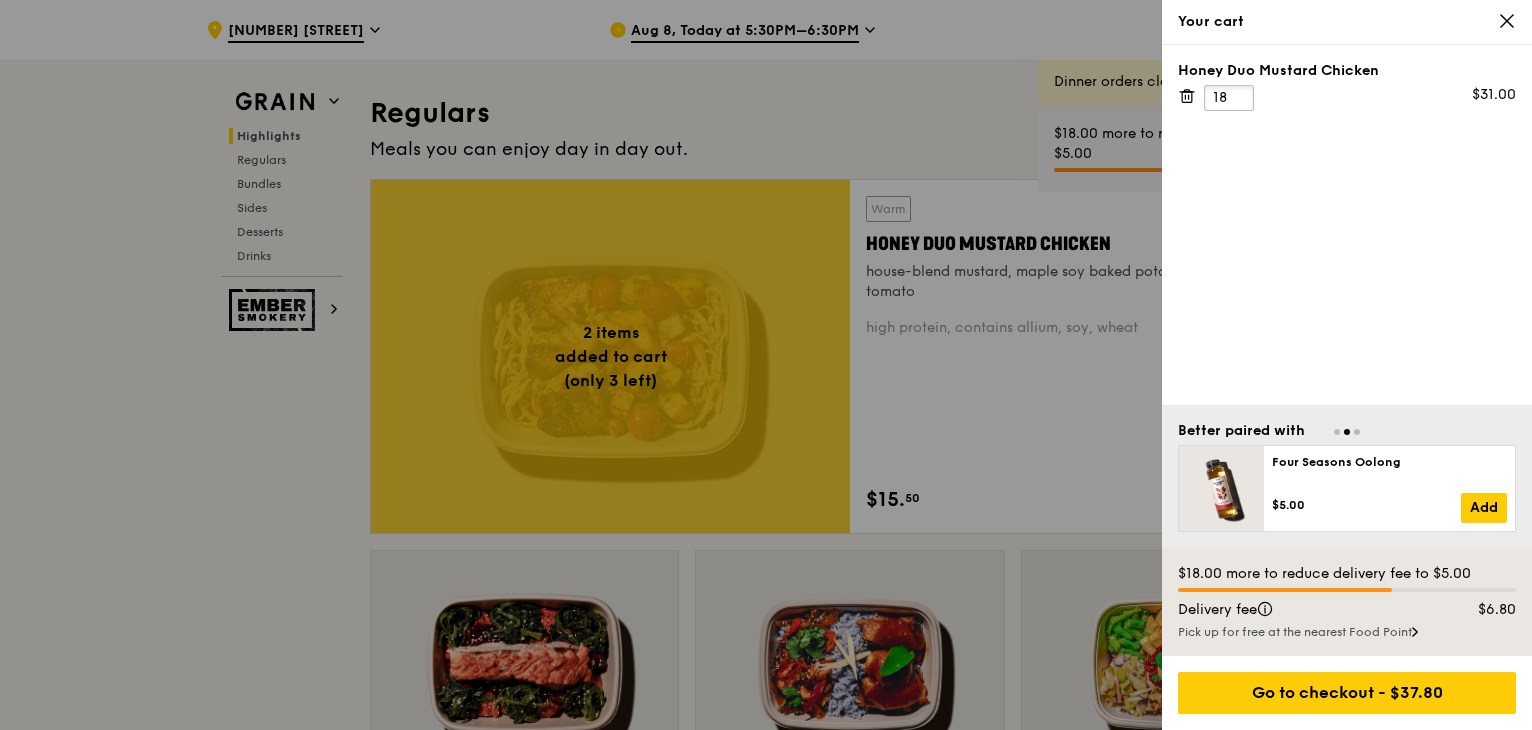 click on "18" at bounding box center (1229, 98) 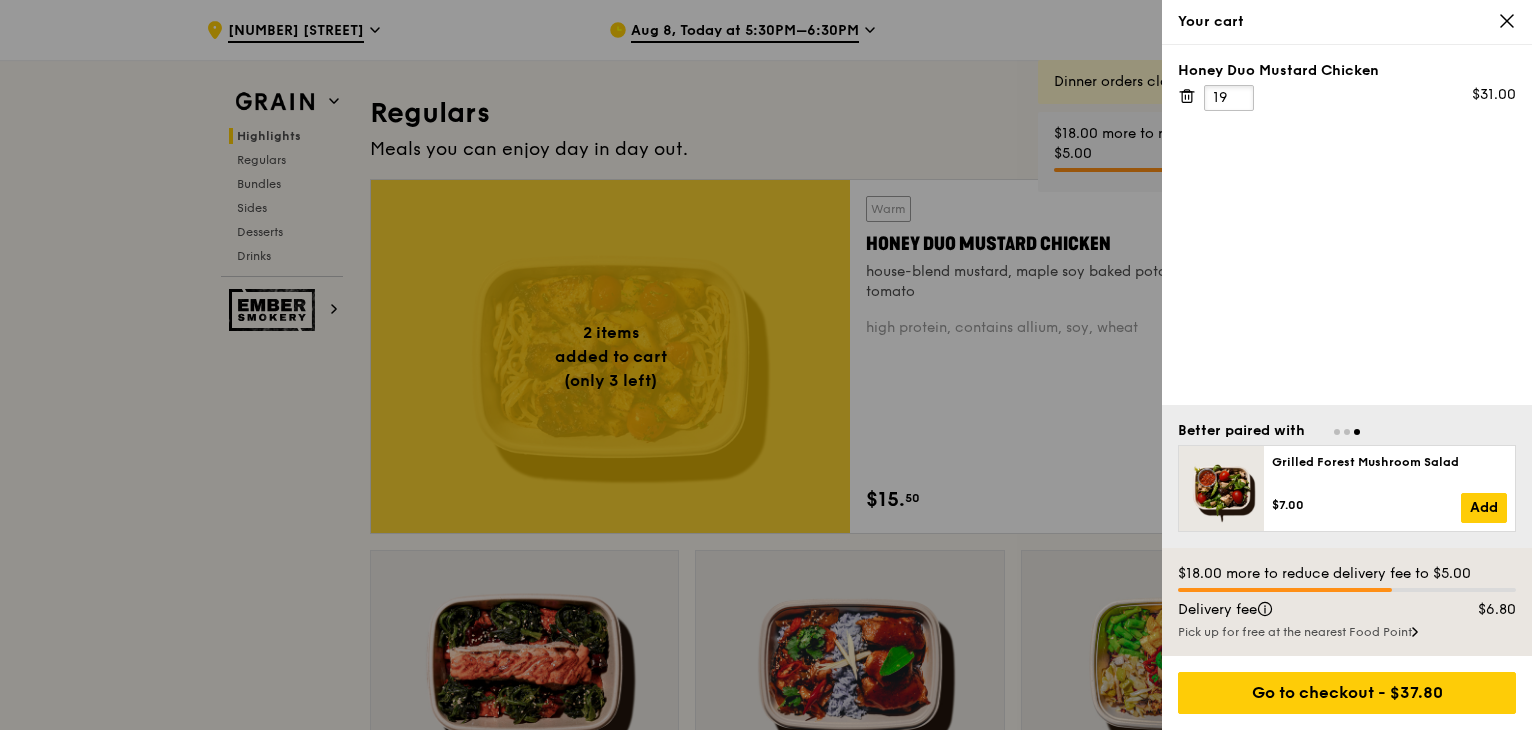 click on "19" at bounding box center (1229, 98) 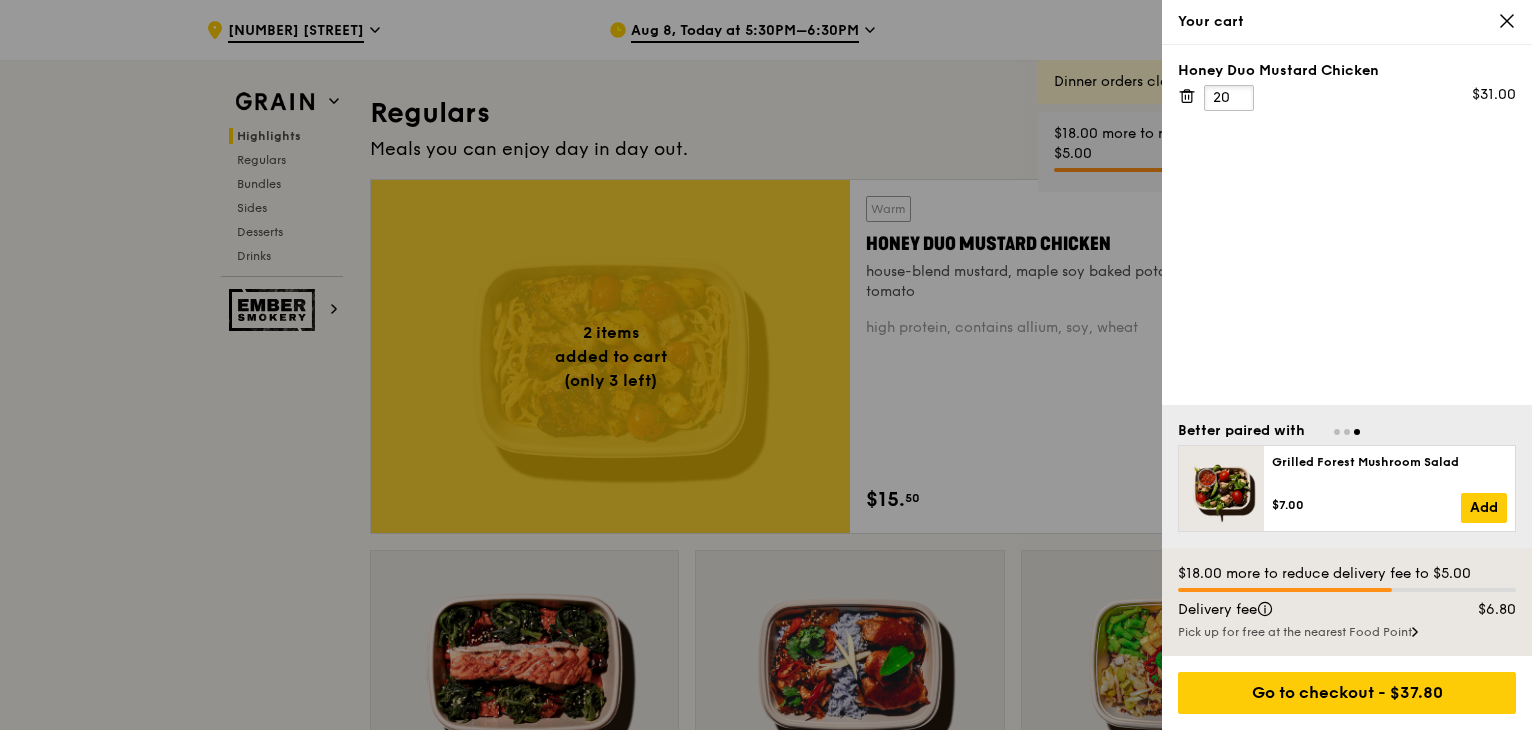 click on "20" at bounding box center (1229, 98) 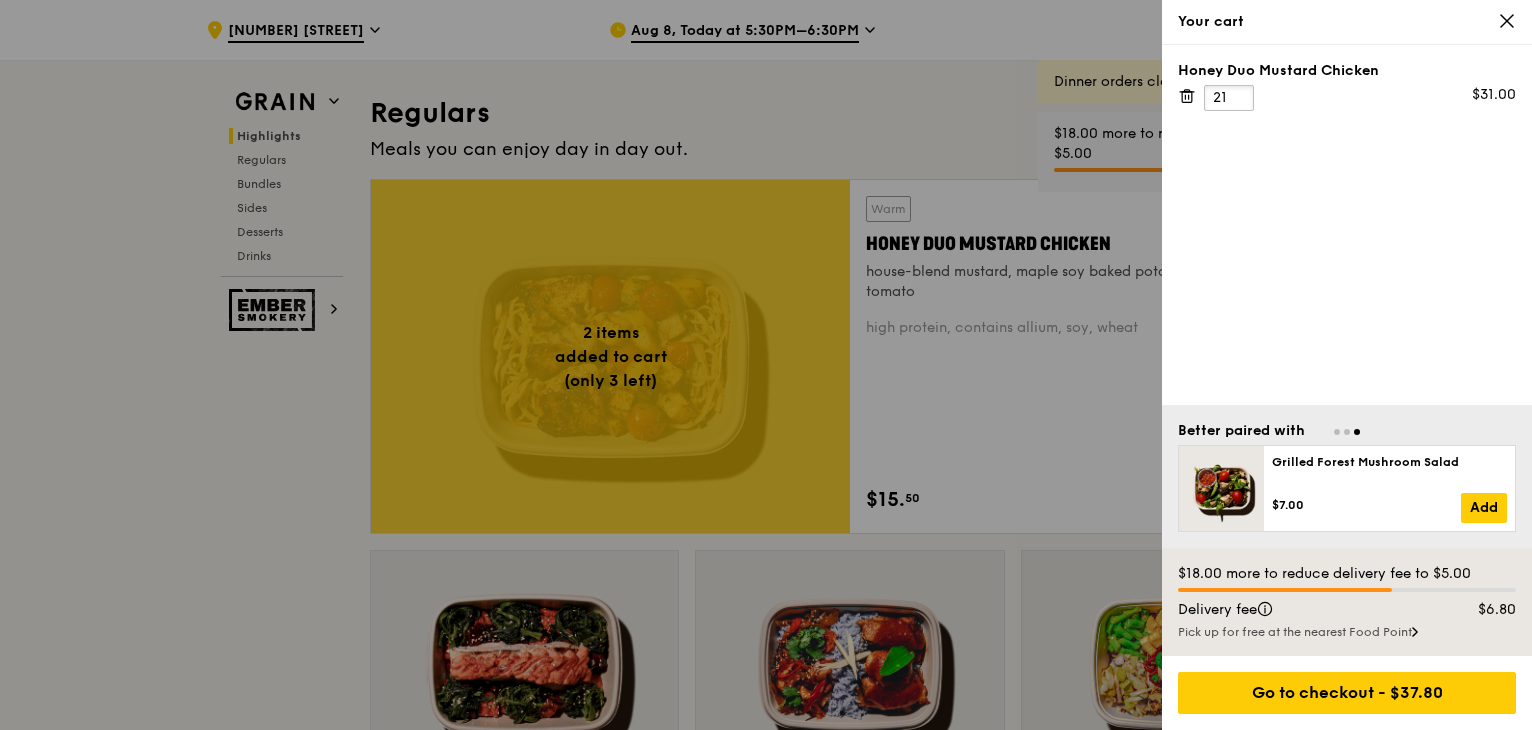 click on "21" at bounding box center (1229, 98) 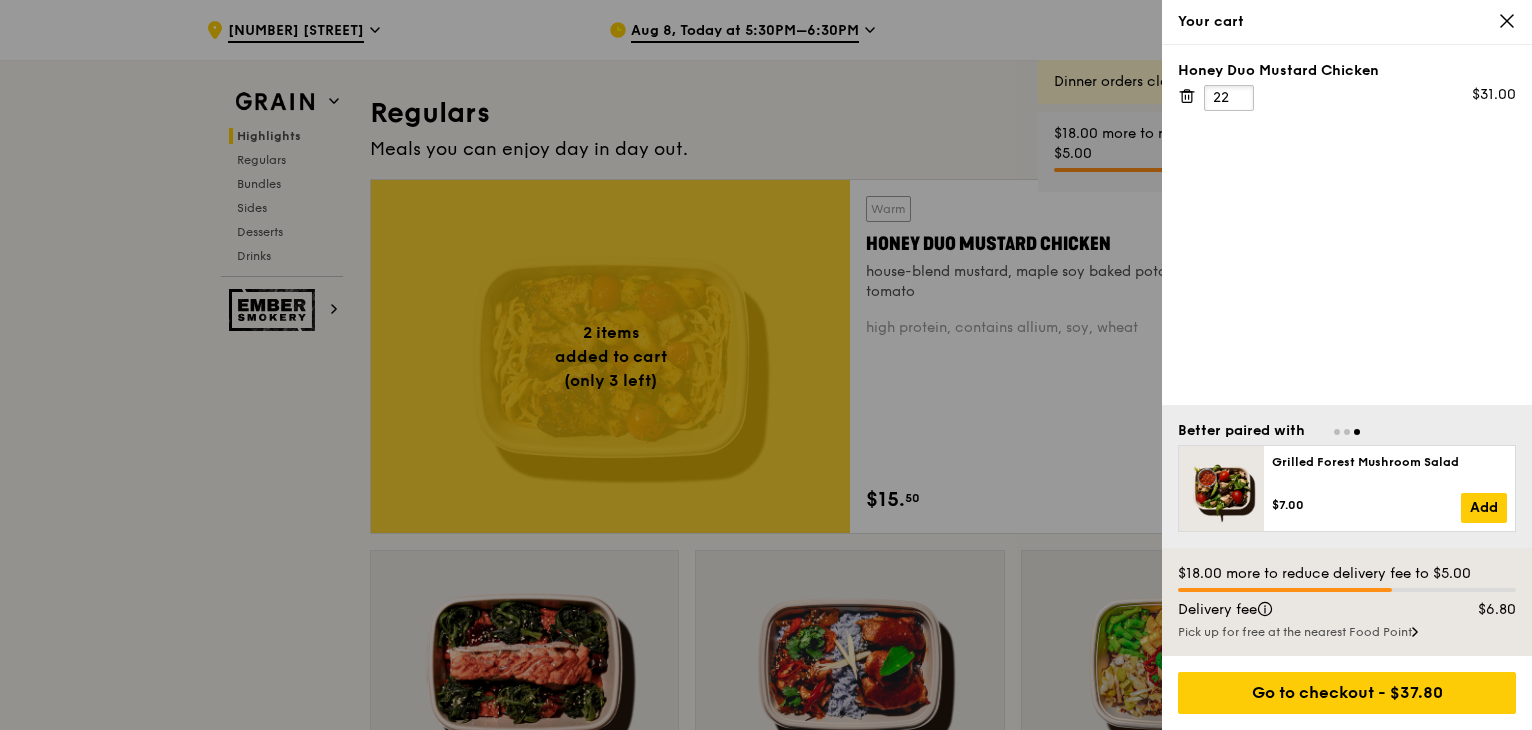 click on "22" at bounding box center [1229, 98] 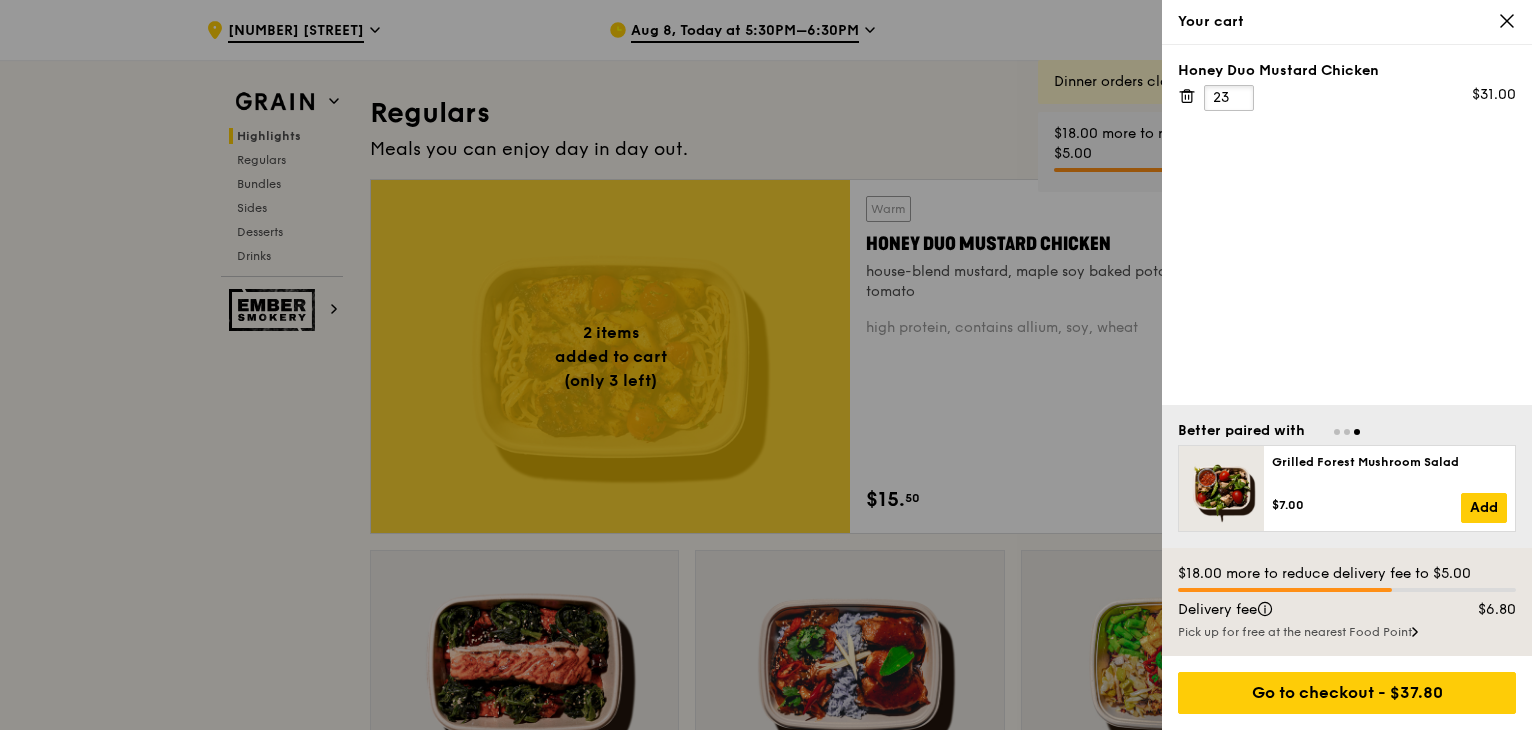 click on "23" at bounding box center [1229, 98] 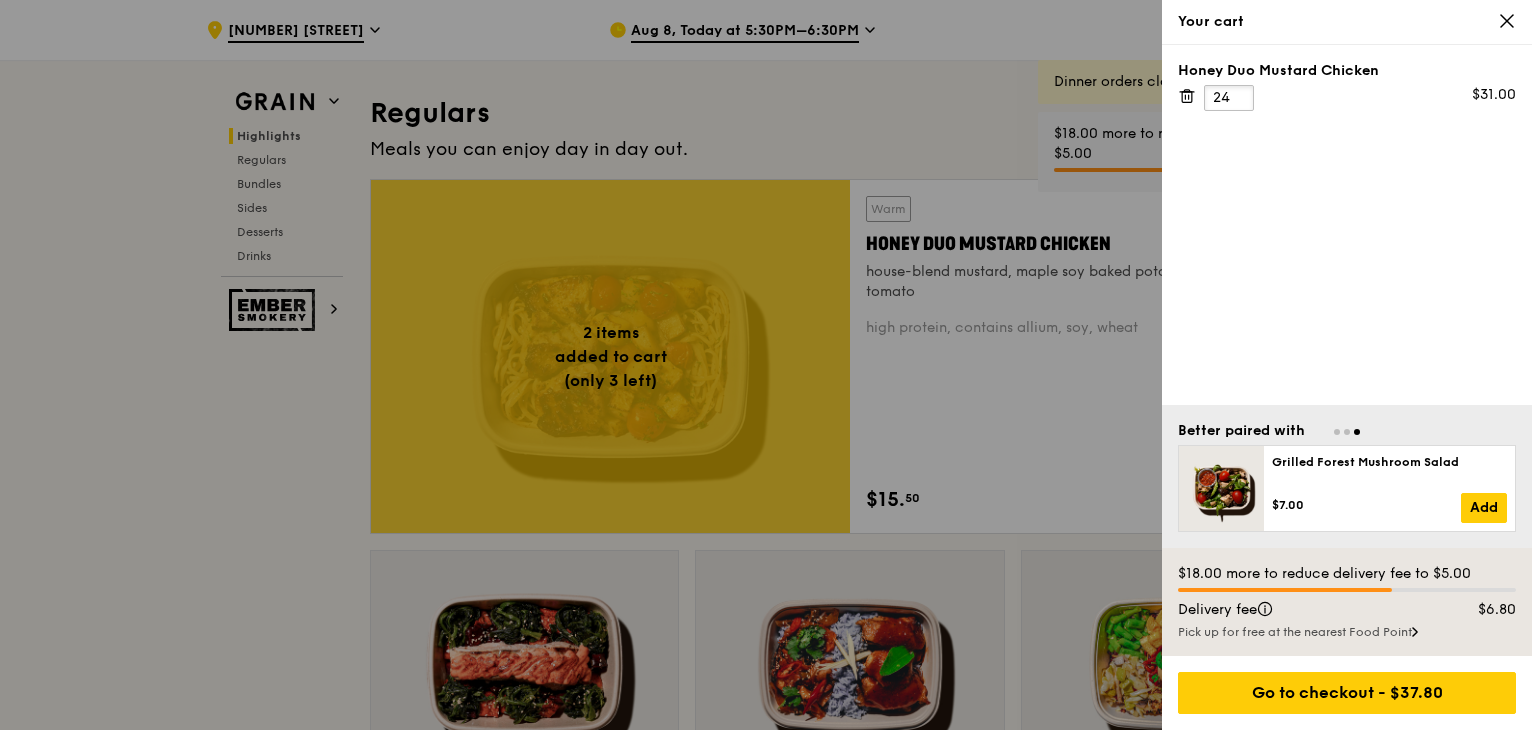 click on "24" at bounding box center [1229, 98] 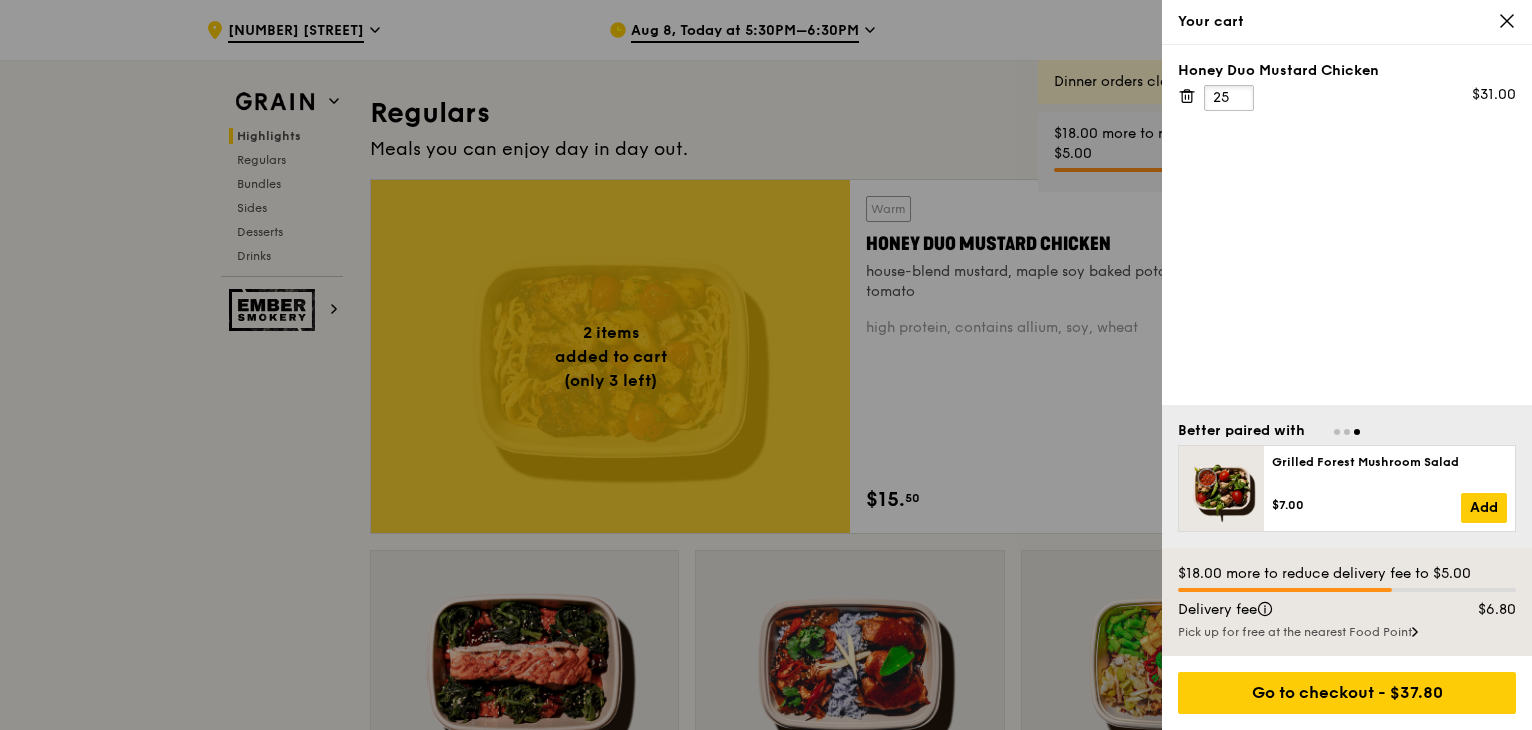 click on "25" at bounding box center [1229, 98] 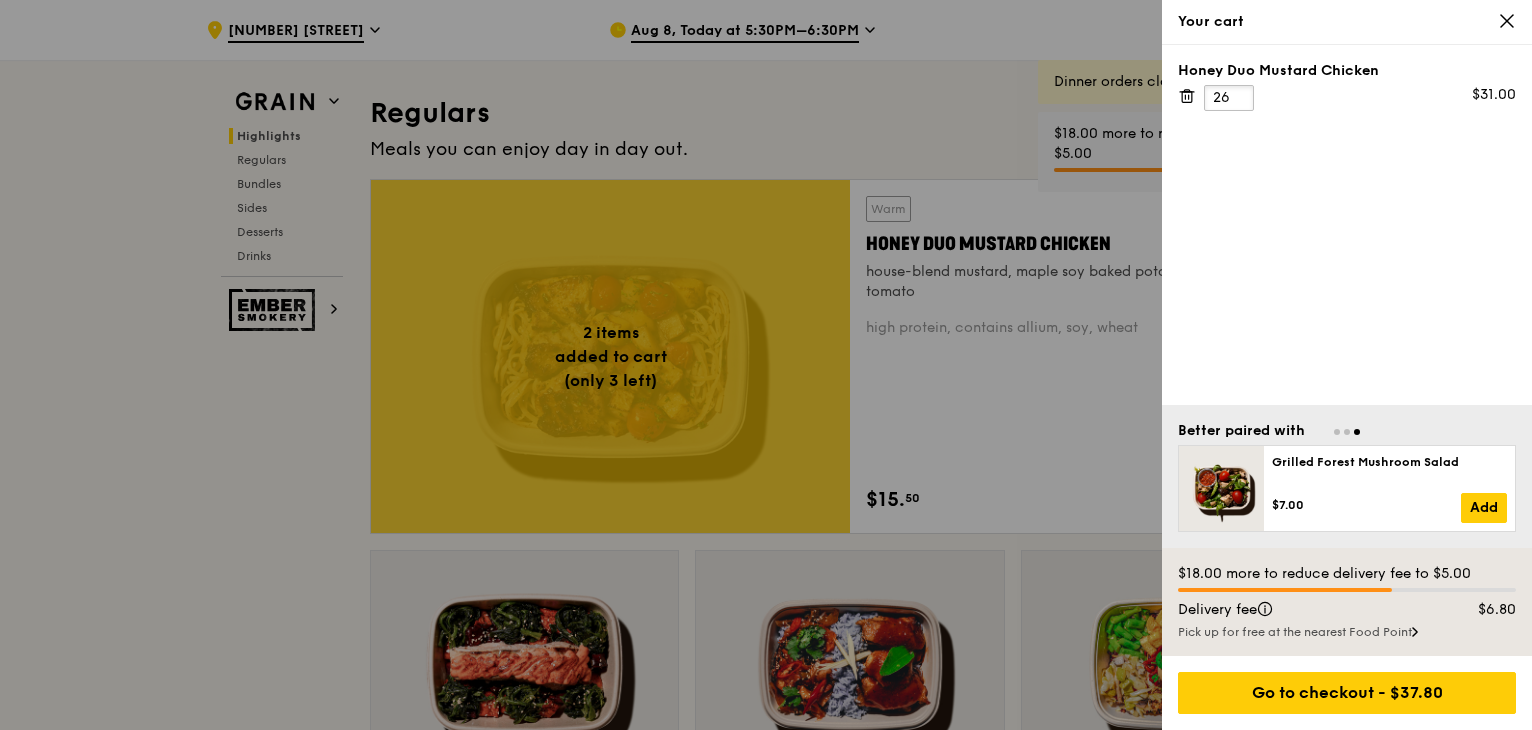 click on "26" at bounding box center (1229, 98) 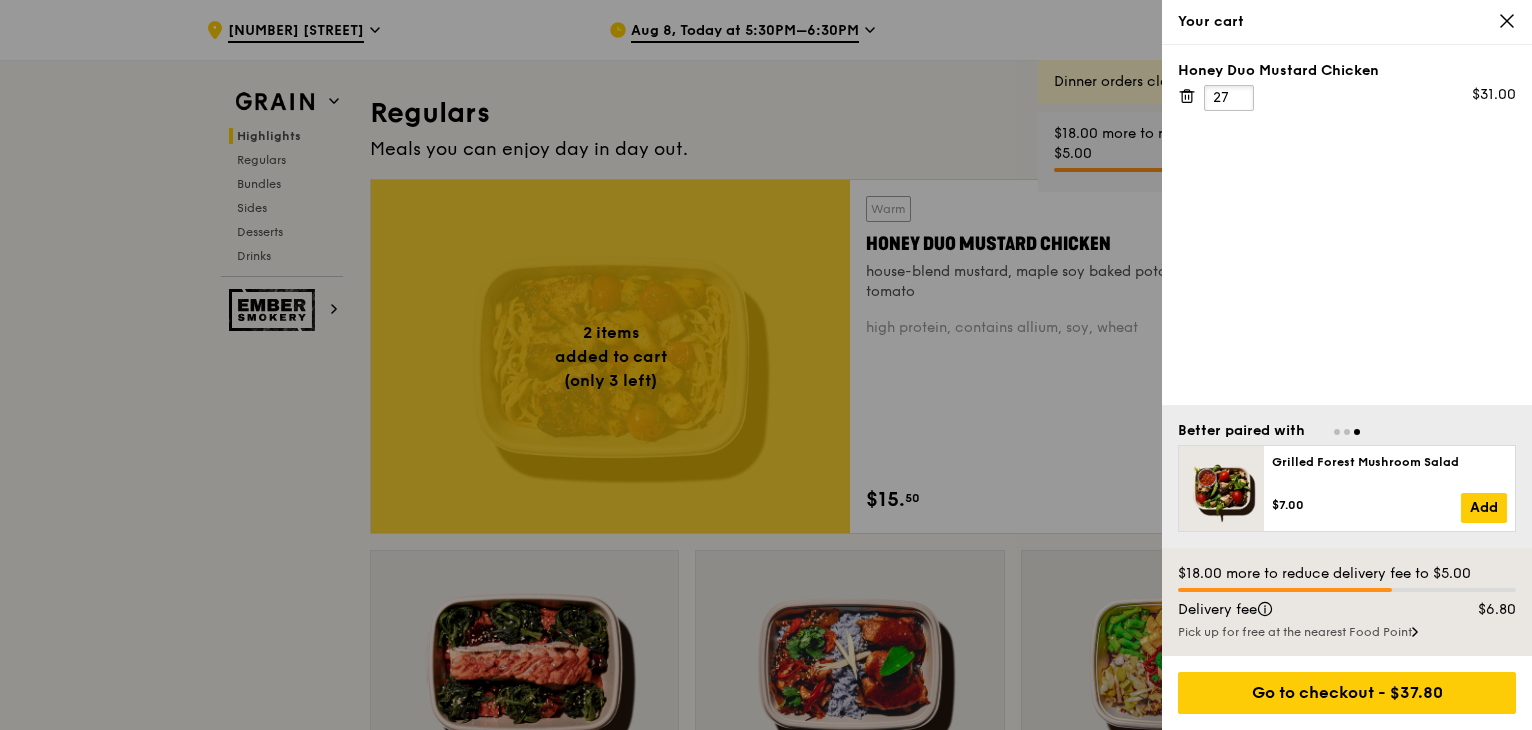 click on "27" at bounding box center (1229, 98) 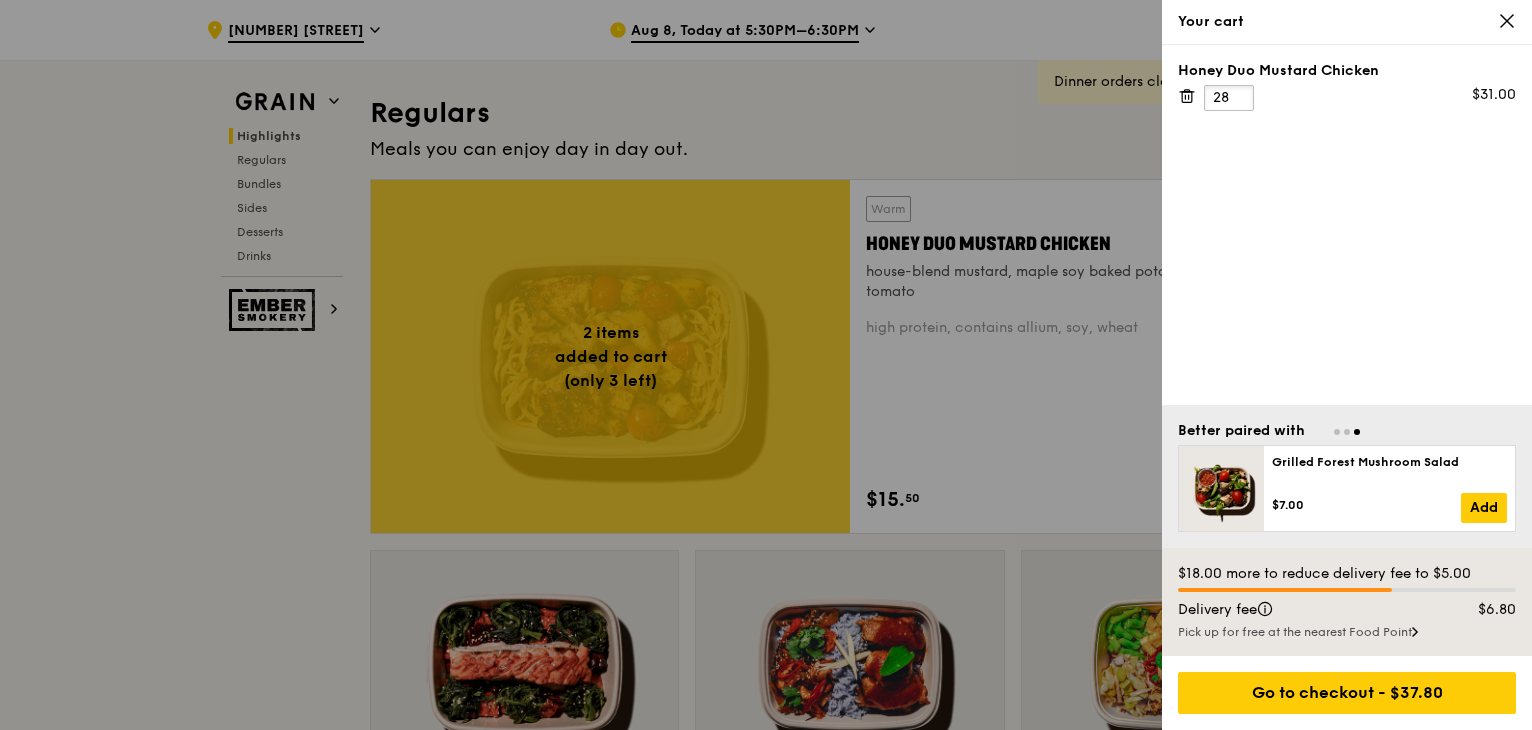 click on "28" at bounding box center (1229, 98) 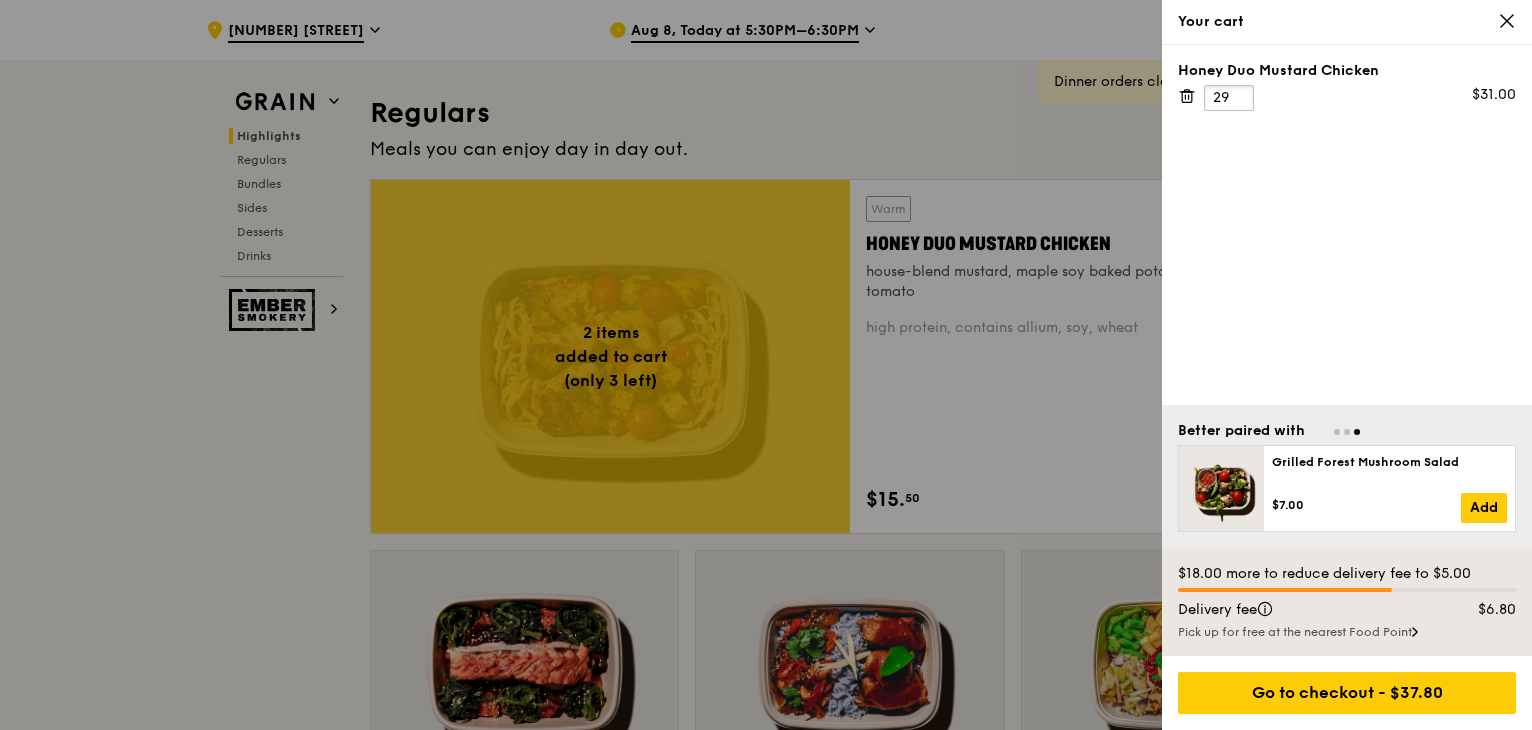 click on "29" at bounding box center [1229, 98] 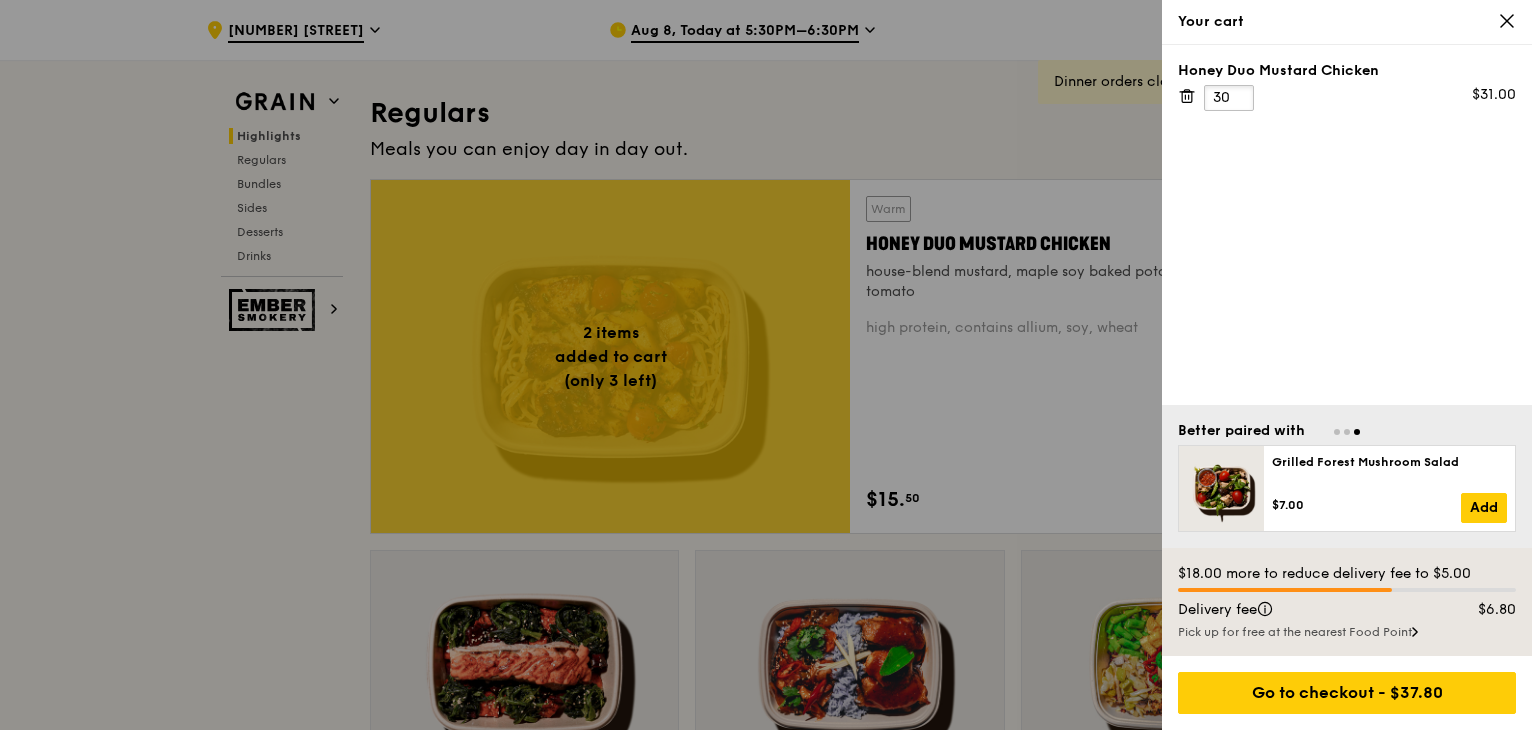 click on "30" at bounding box center [1229, 98] 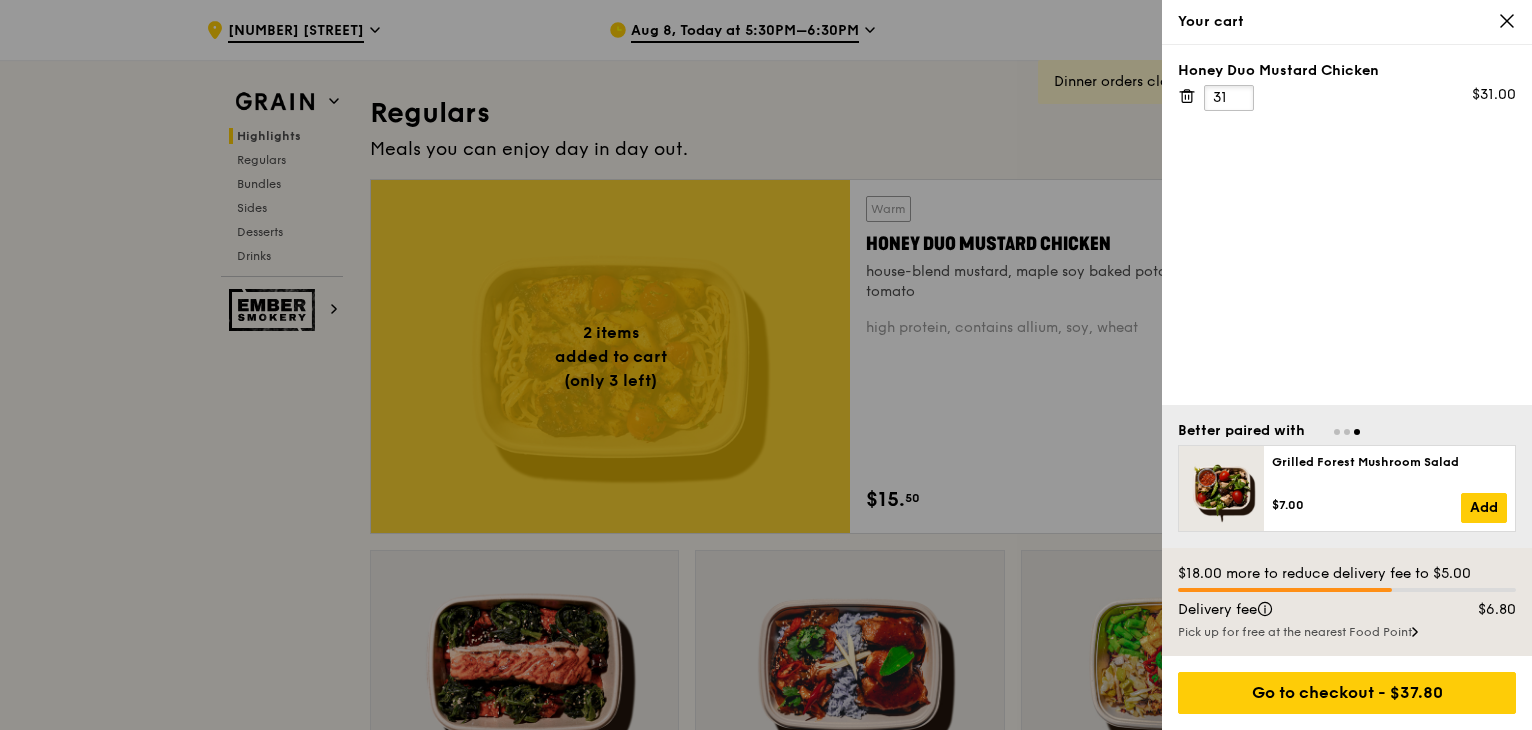 click on "31" at bounding box center [1229, 98] 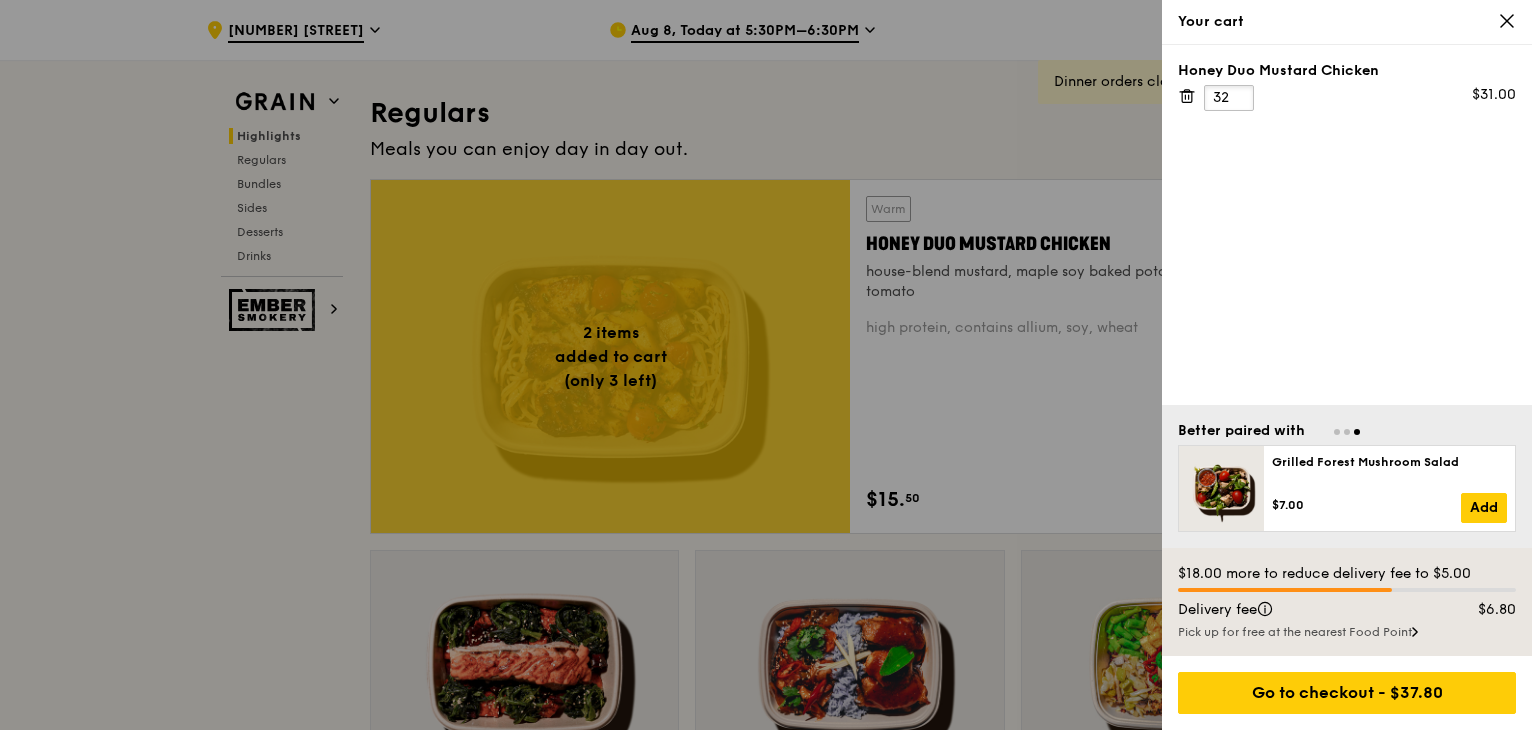 click on "32" at bounding box center [1229, 98] 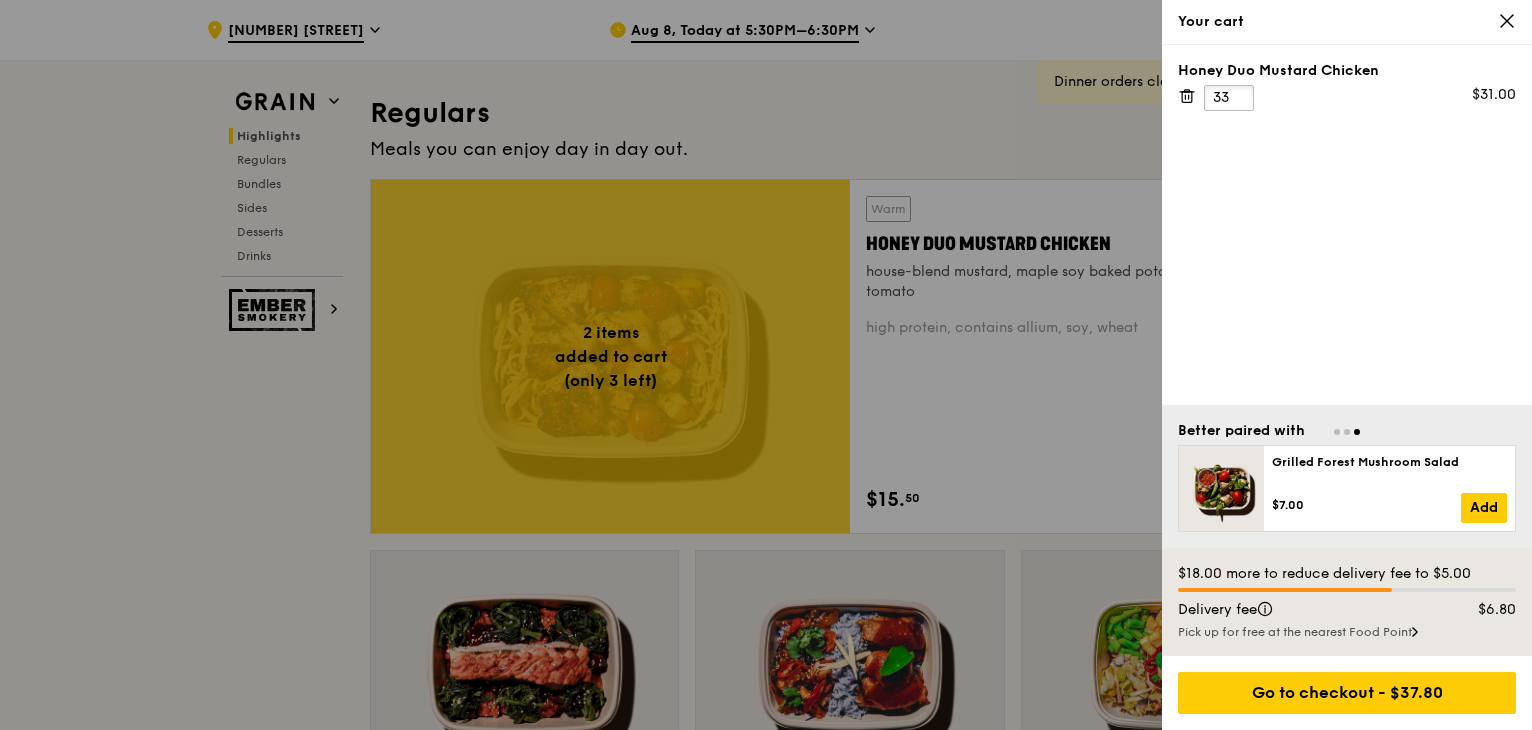 click on "33" at bounding box center [1229, 98] 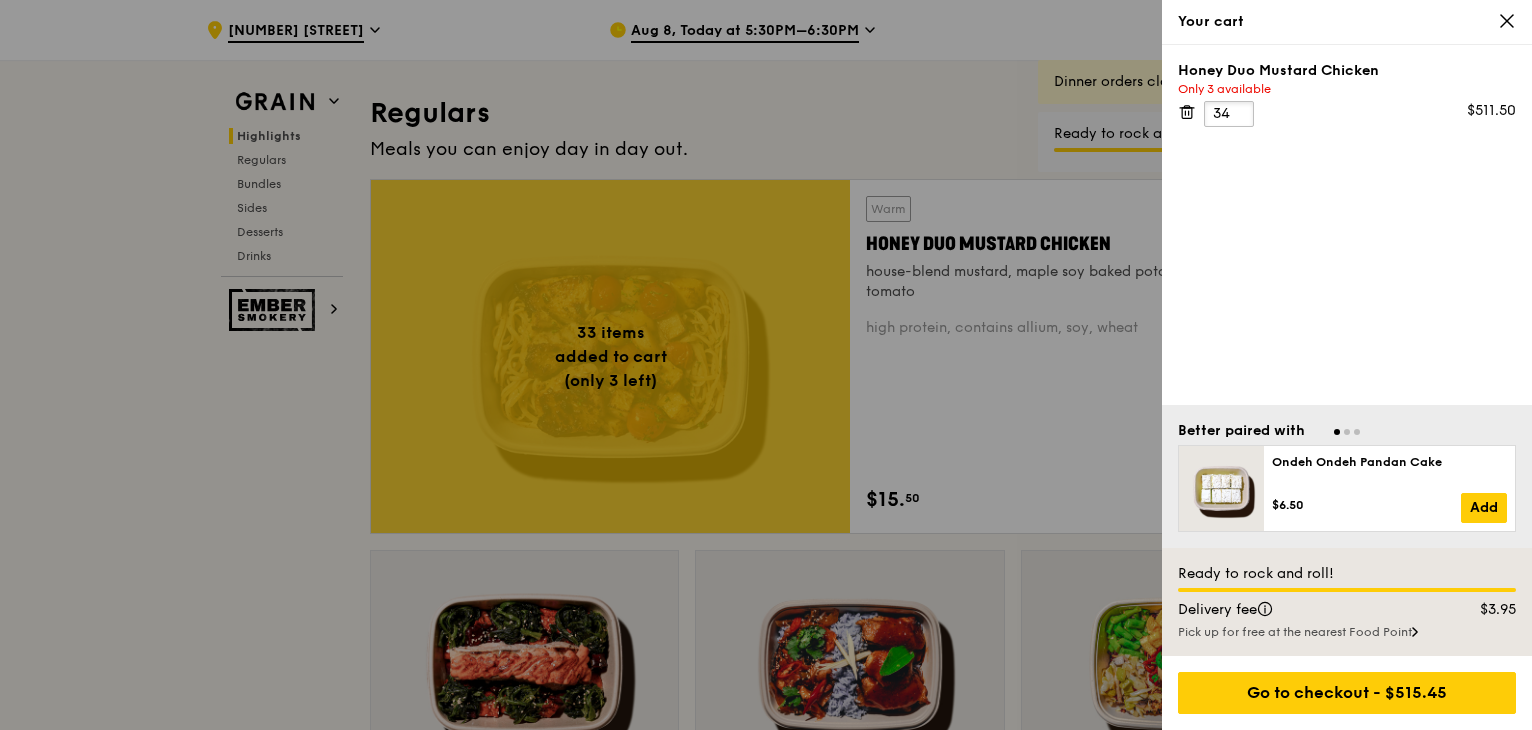 type on "34" 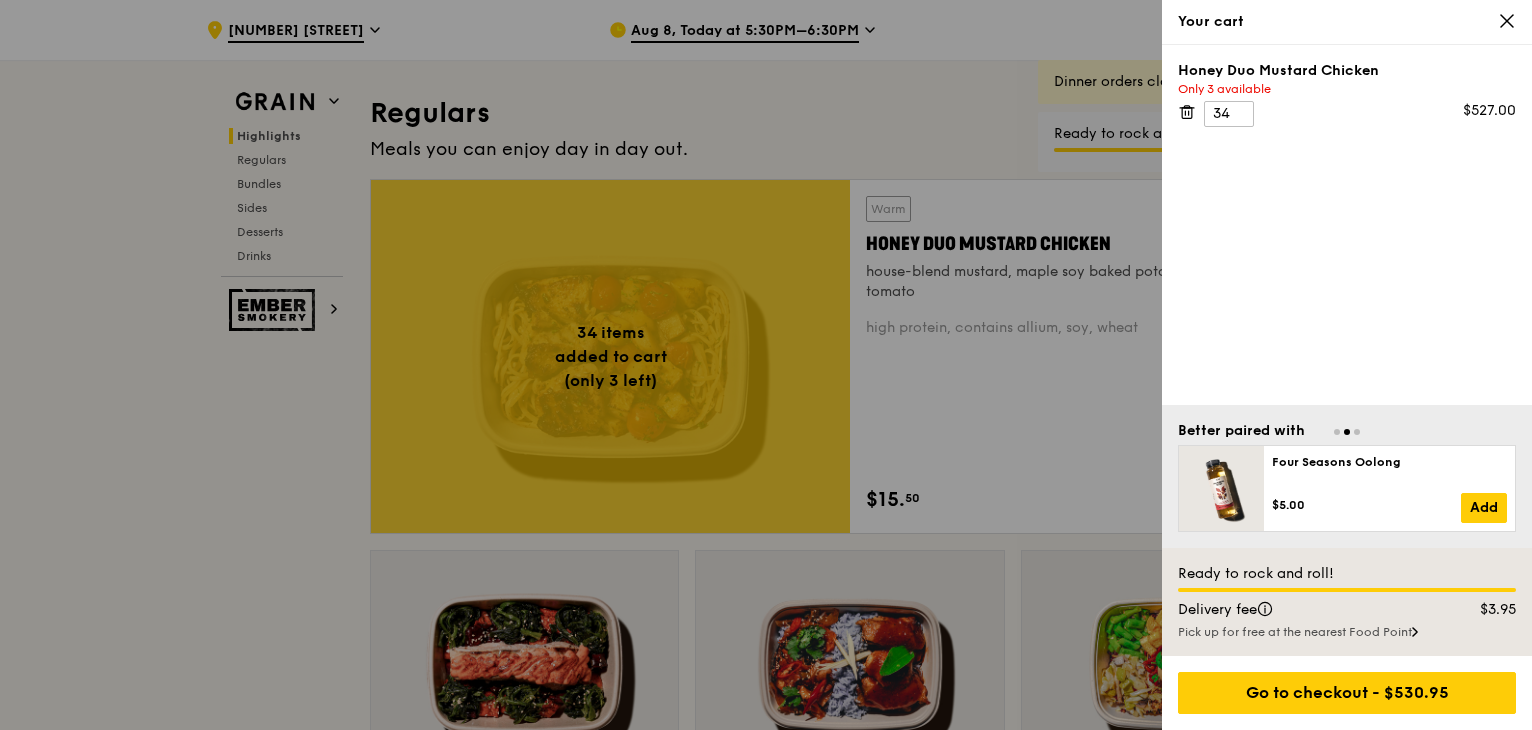 click at bounding box center [766, 365] 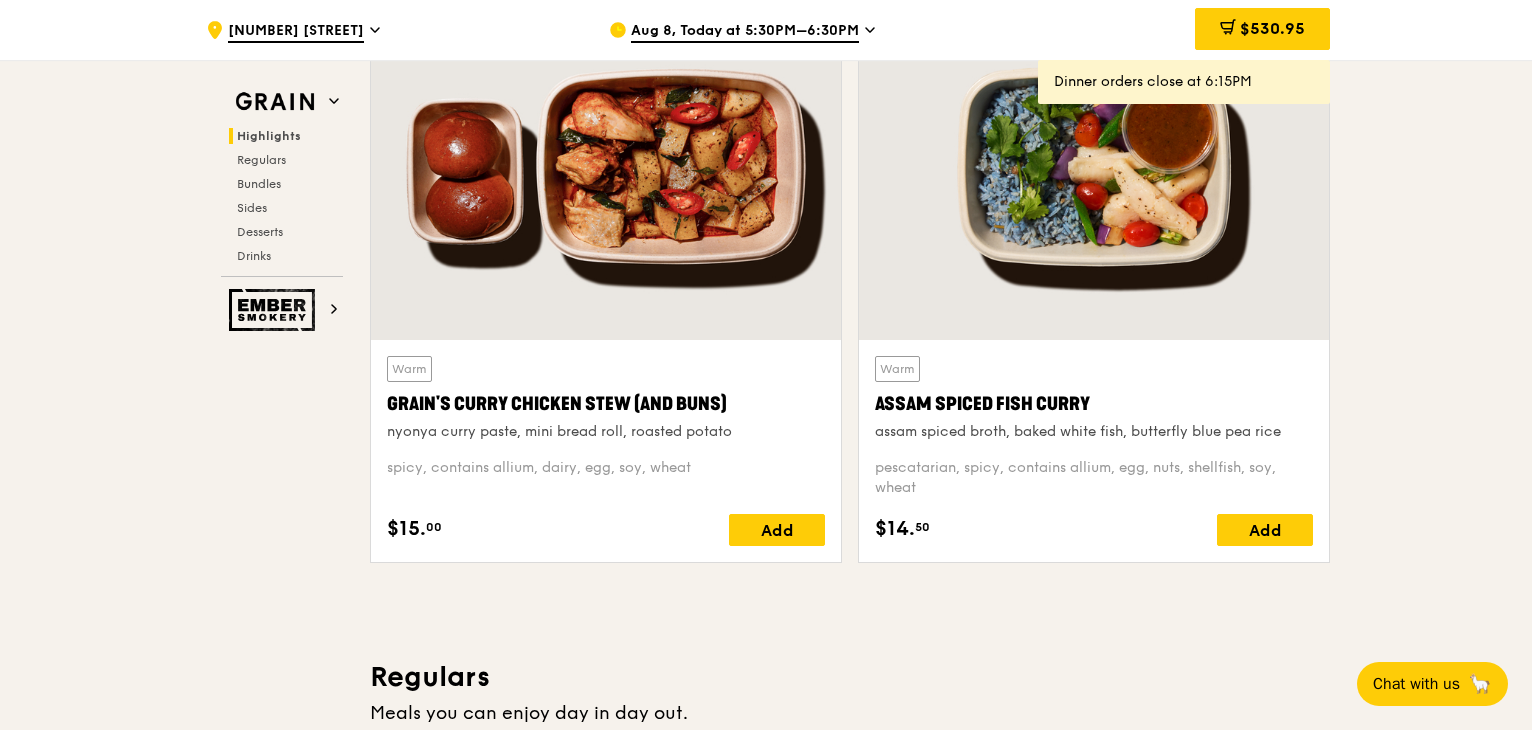 scroll, scrollTop: 700, scrollLeft: 0, axis: vertical 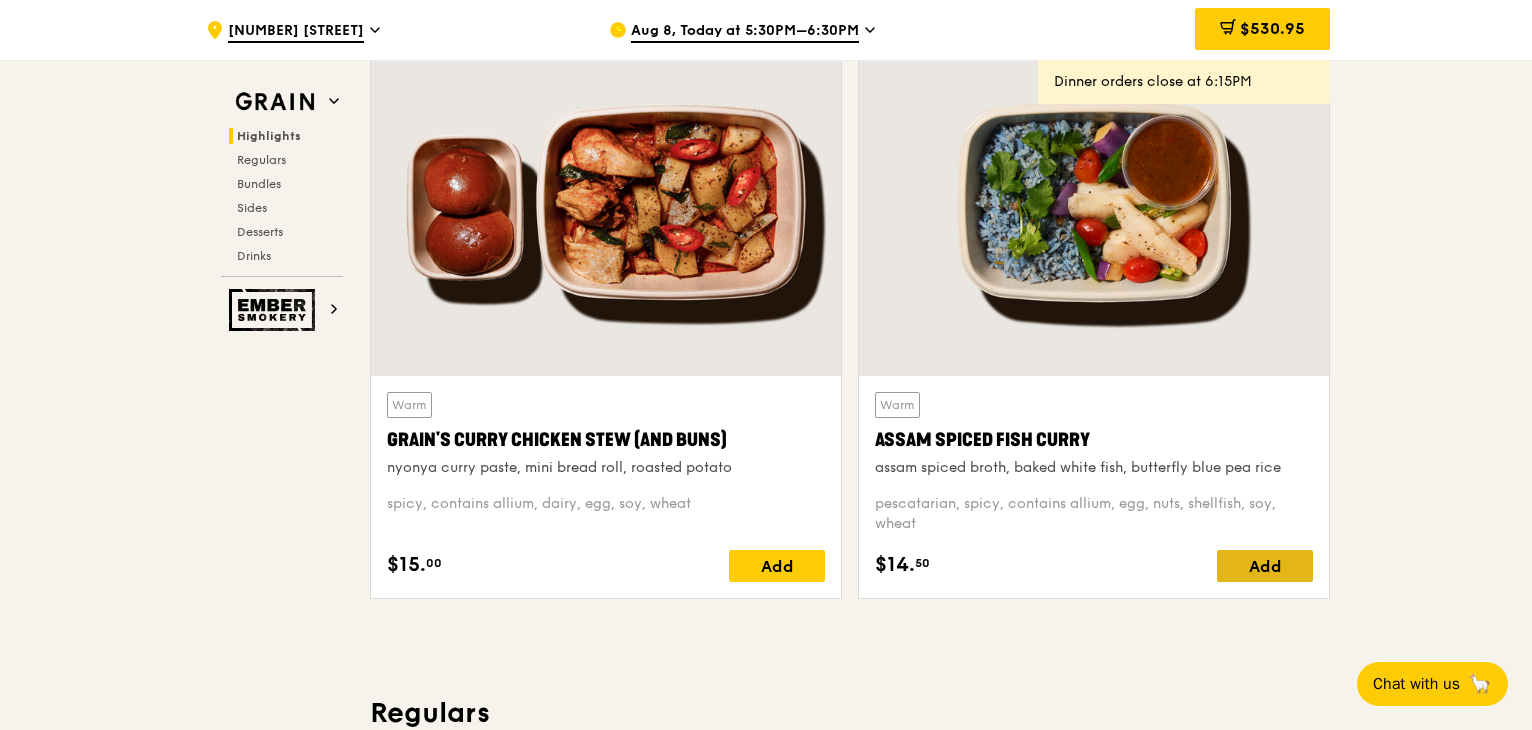 click on "Add" at bounding box center [1265, 566] 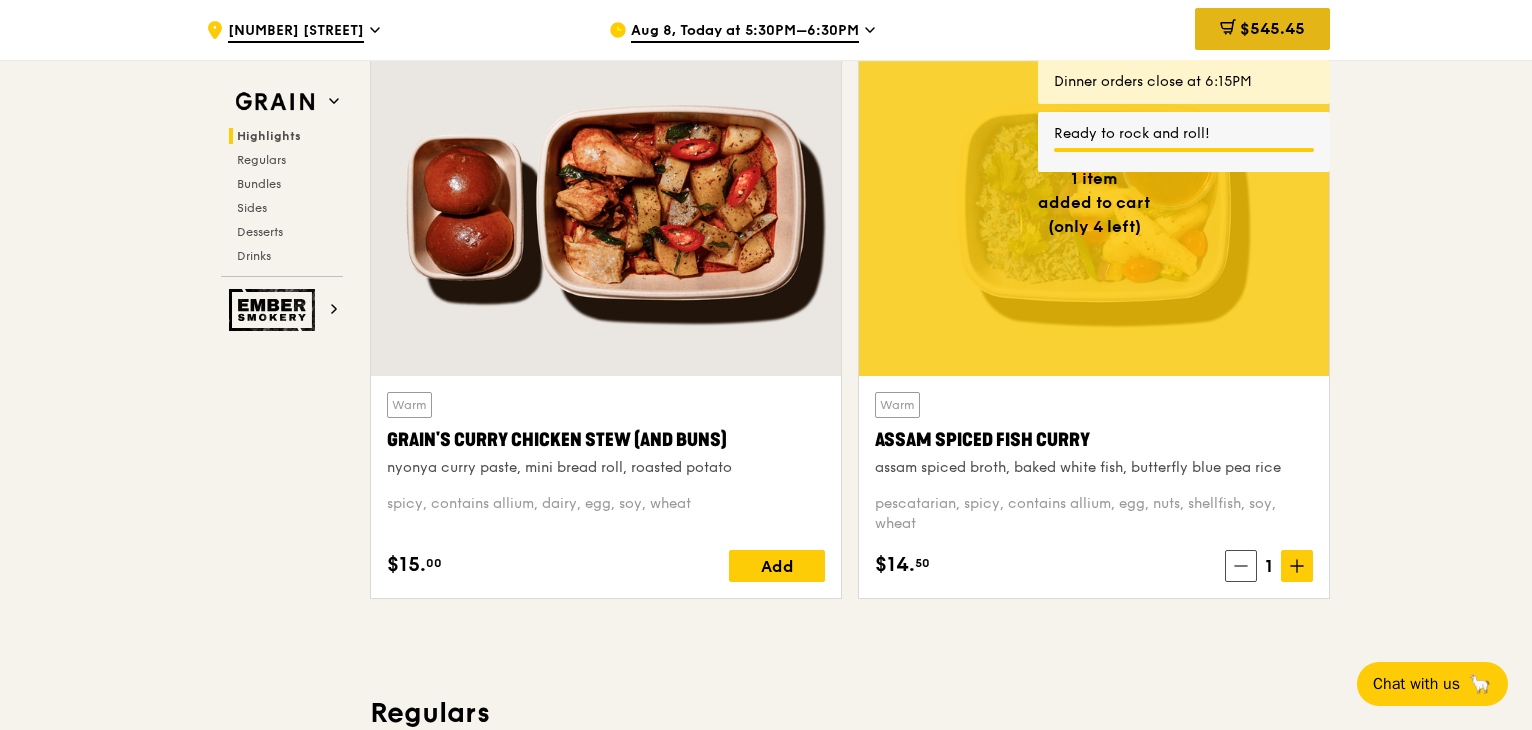 click on "$545.45" at bounding box center [1272, 28] 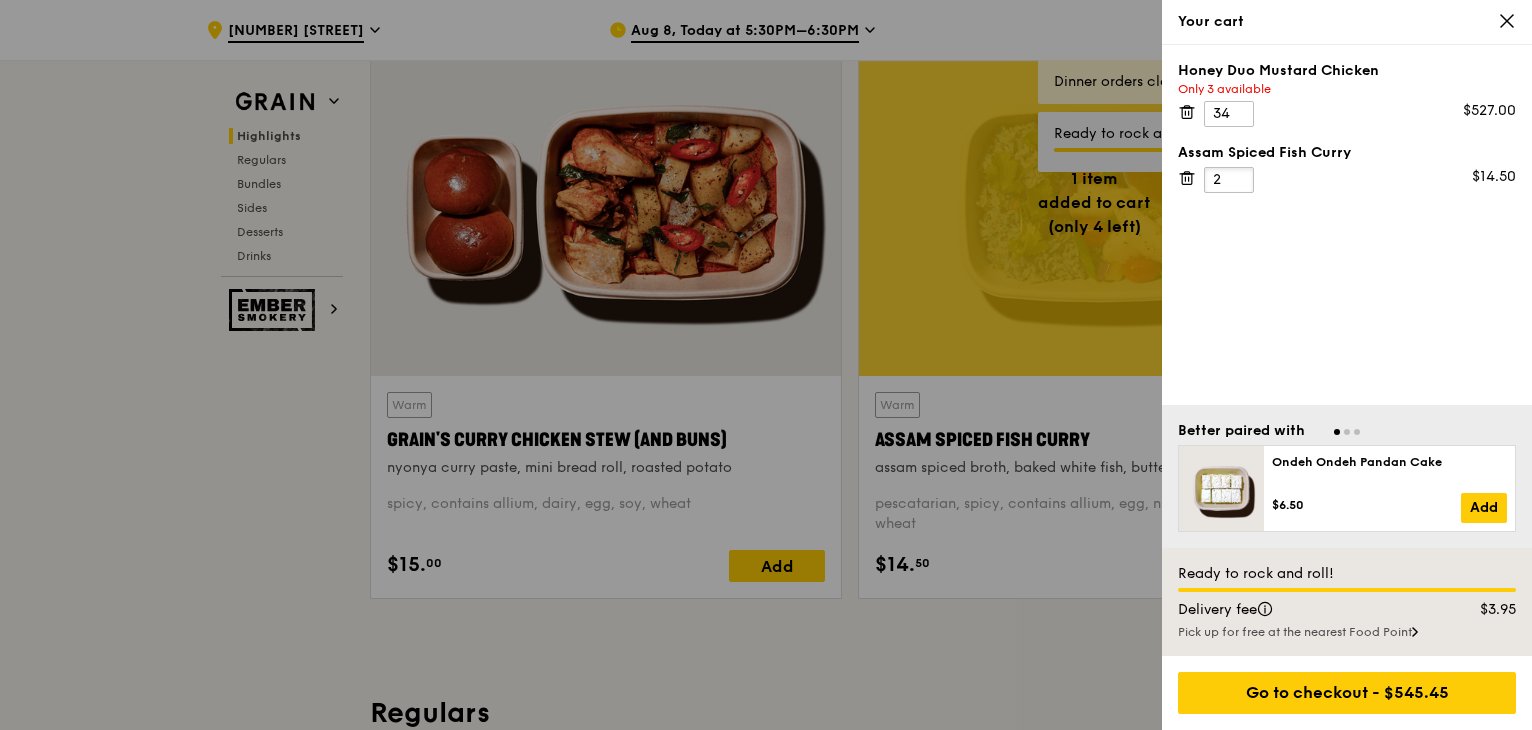 click on "2" at bounding box center [1229, 180] 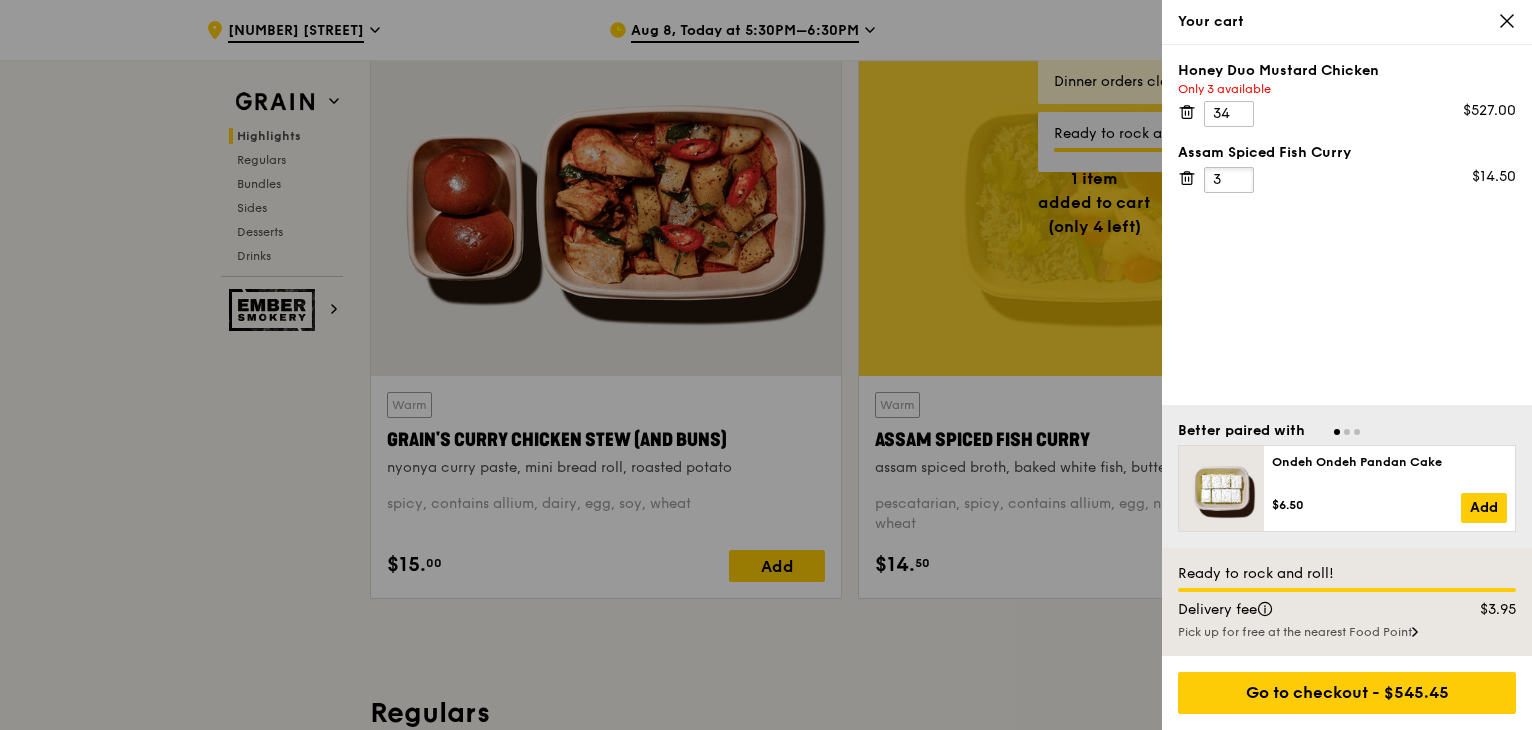 click on "3" at bounding box center (1229, 180) 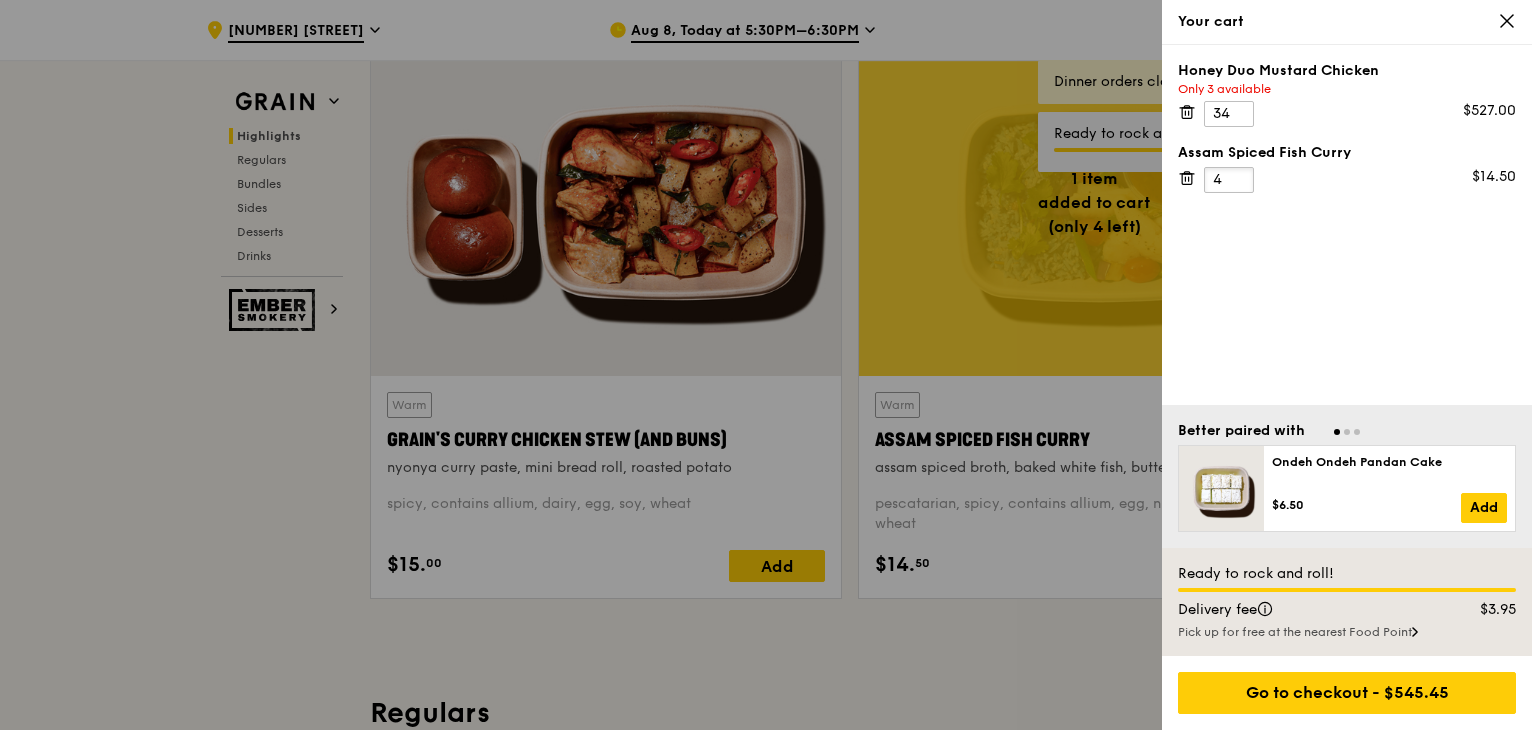 click on "4" at bounding box center [1229, 180] 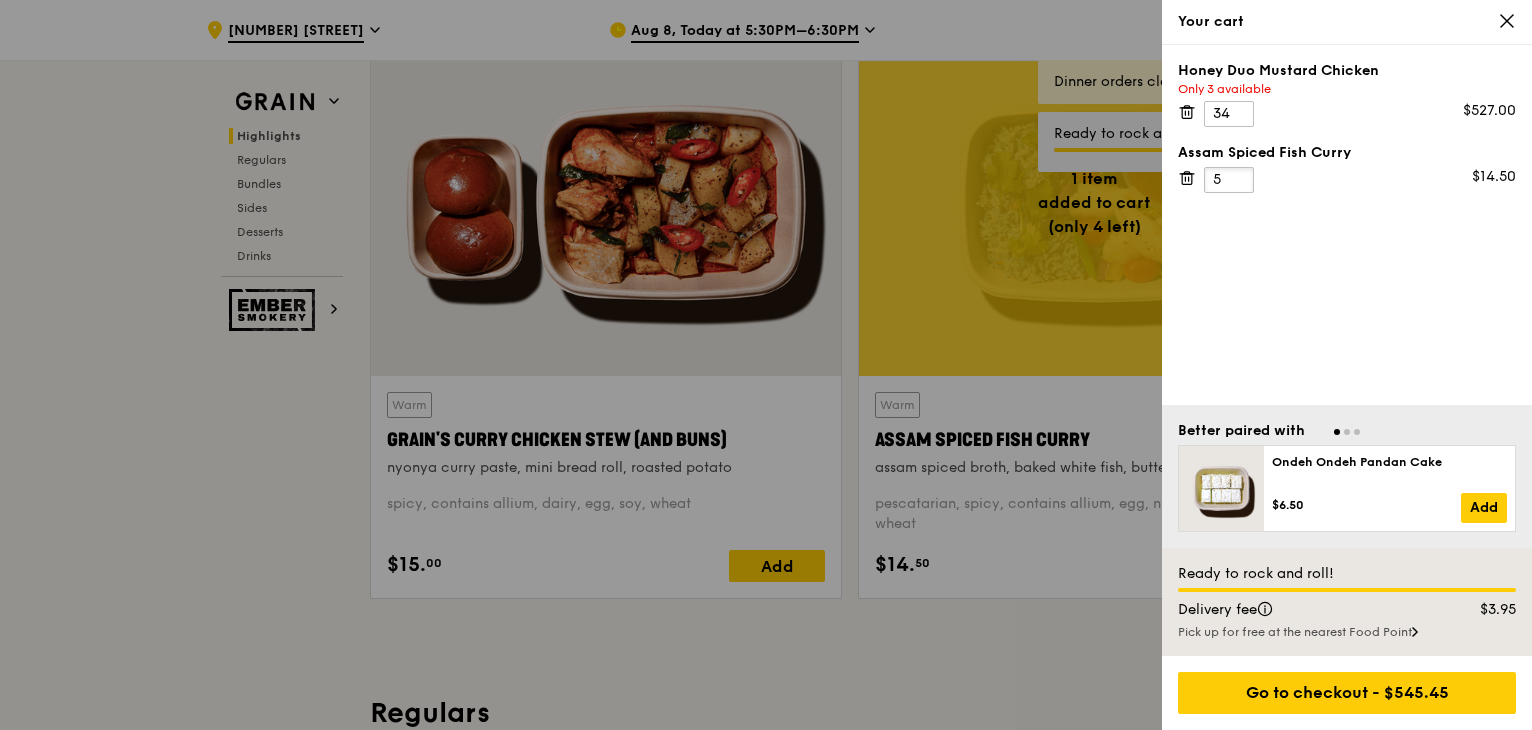 click on "5" at bounding box center (1229, 180) 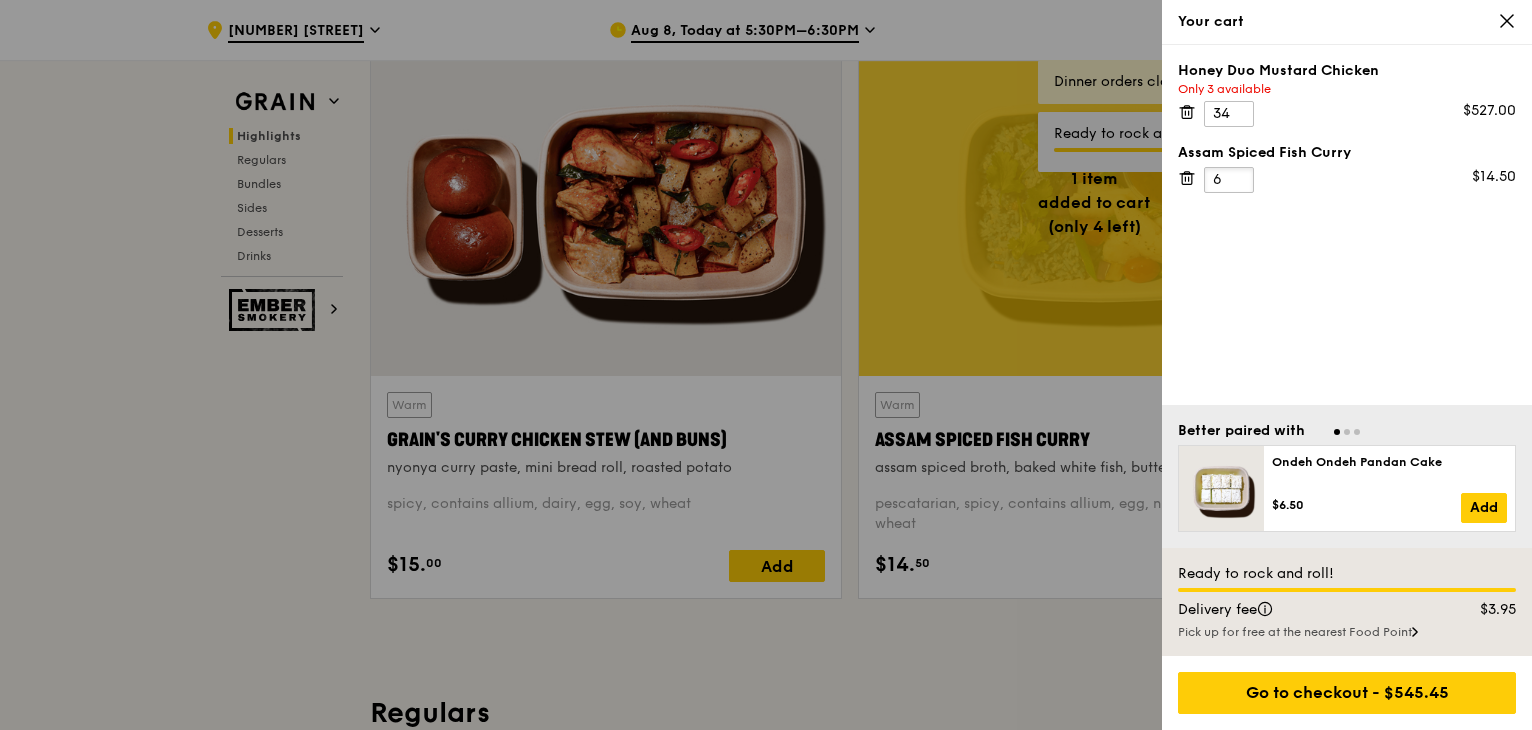 click on "6" at bounding box center [1229, 180] 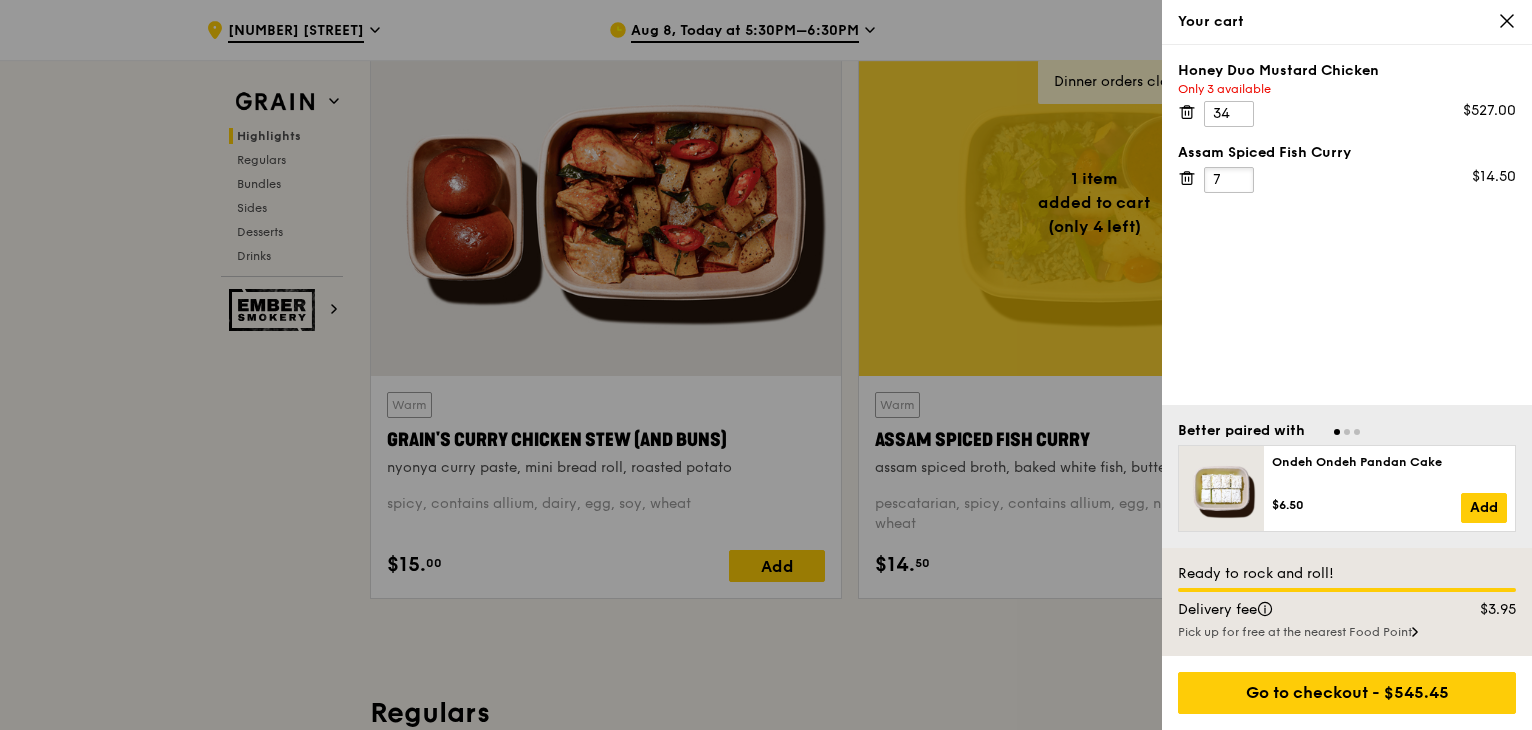 click on "7" at bounding box center (1229, 180) 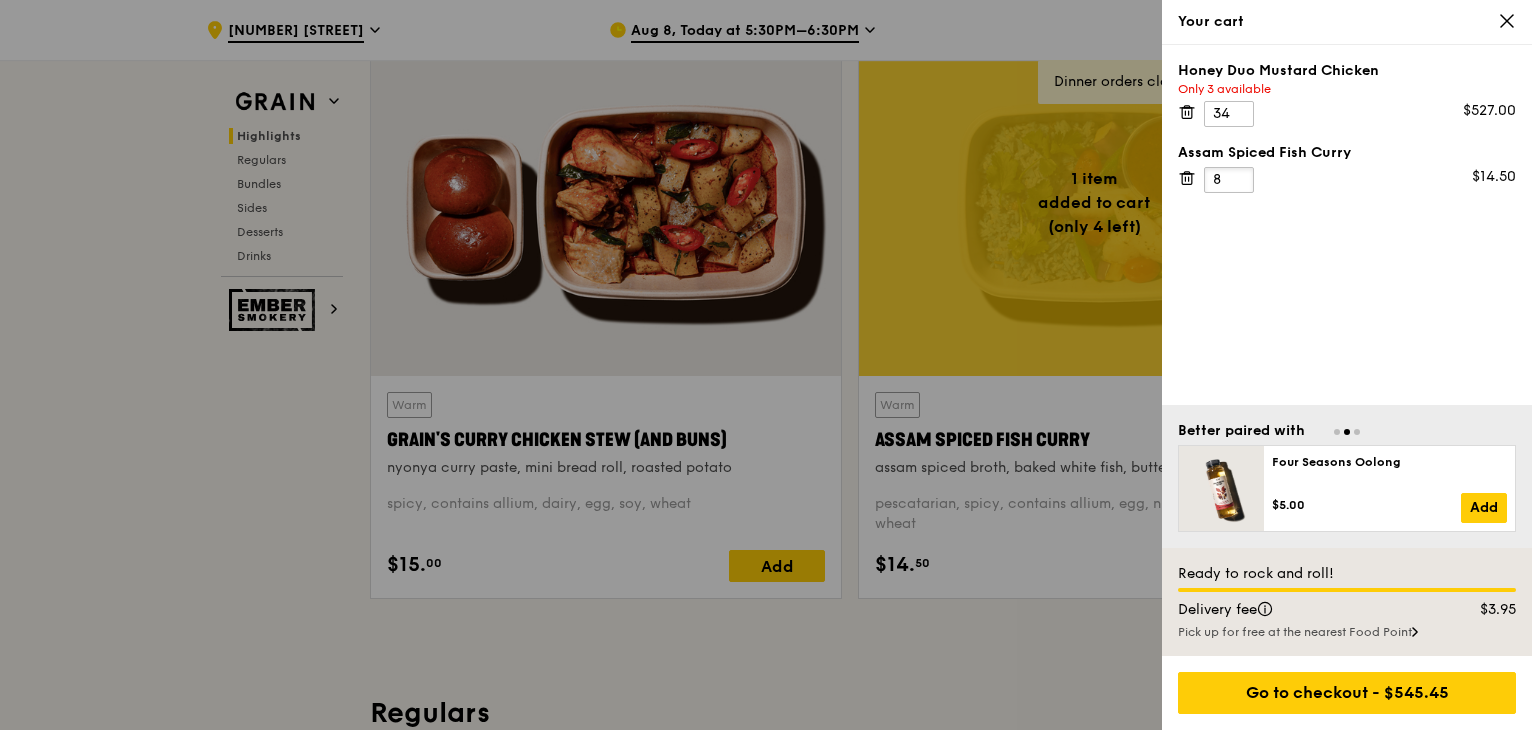 click on "8" at bounding box center [1229, 180] 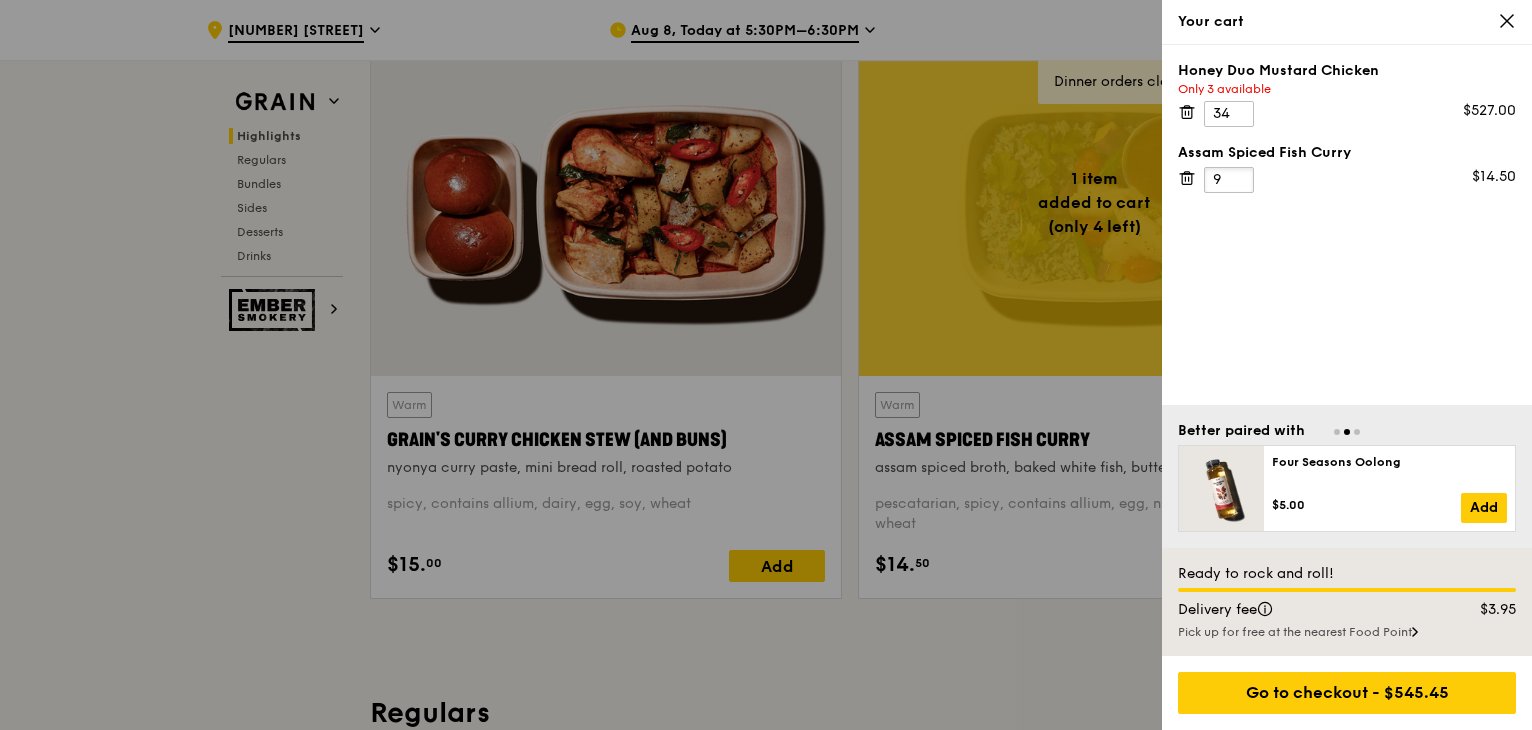 click on "9" at bounding box center [1229, 180] 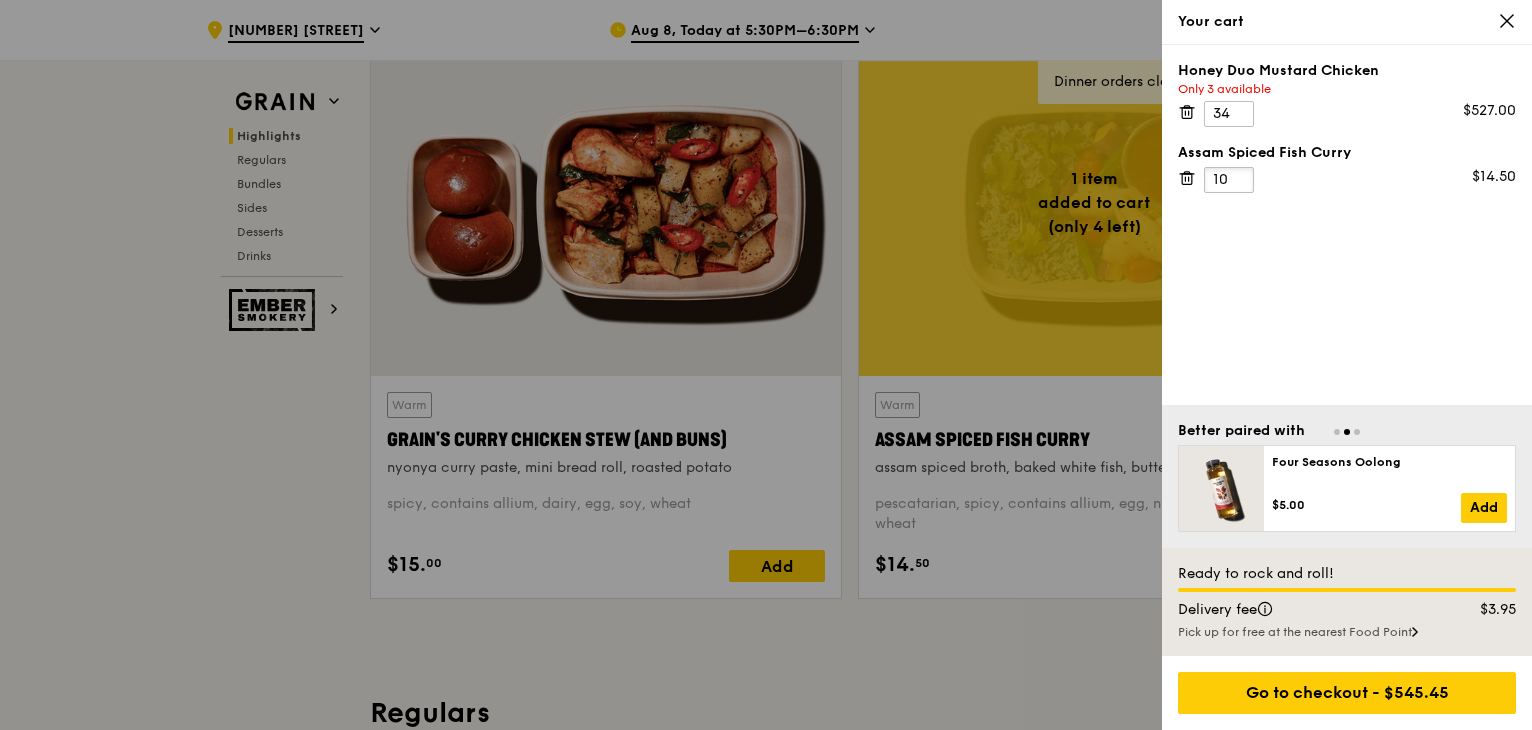 click on "10" at bounding box center (1229, 180) 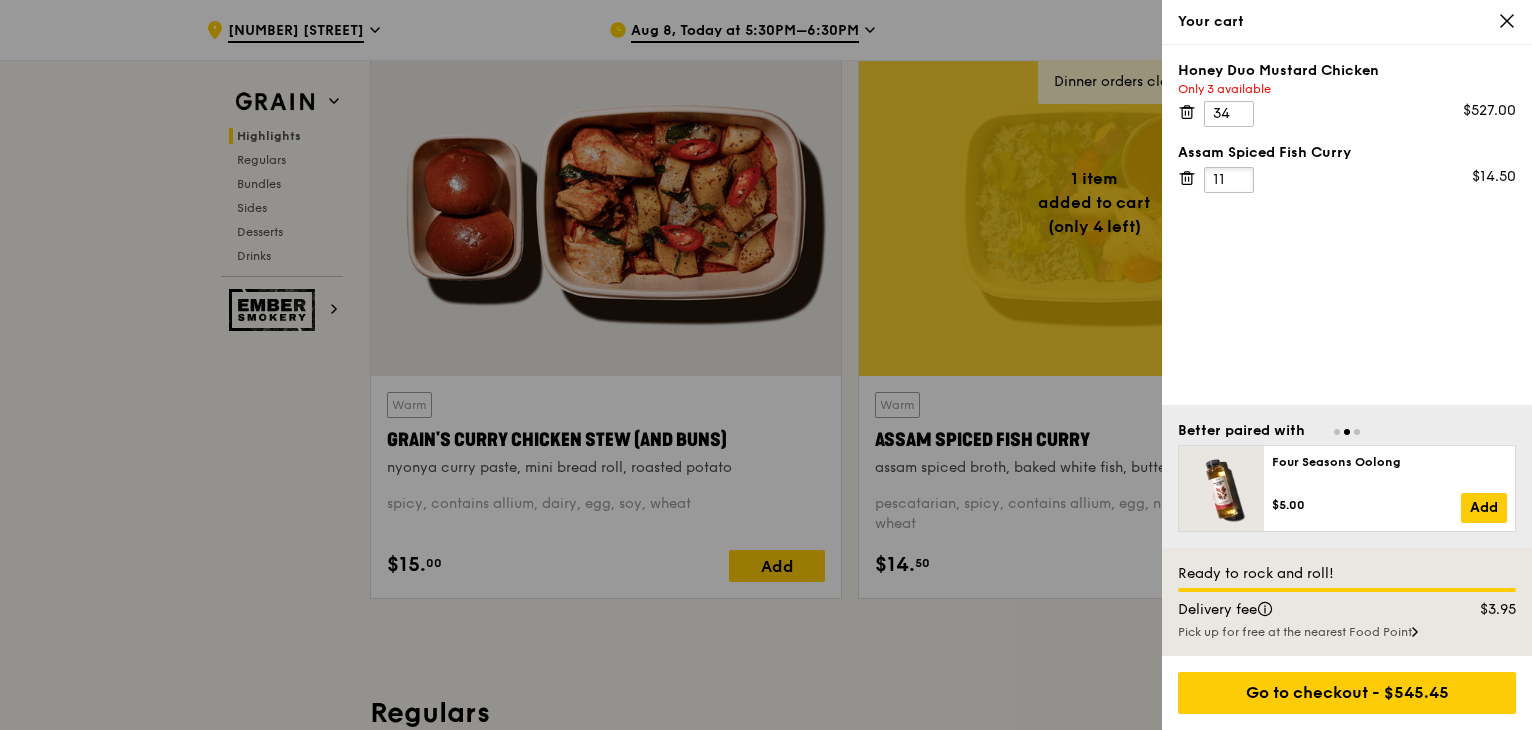 click on "11" at bounding box center [1229, 180] 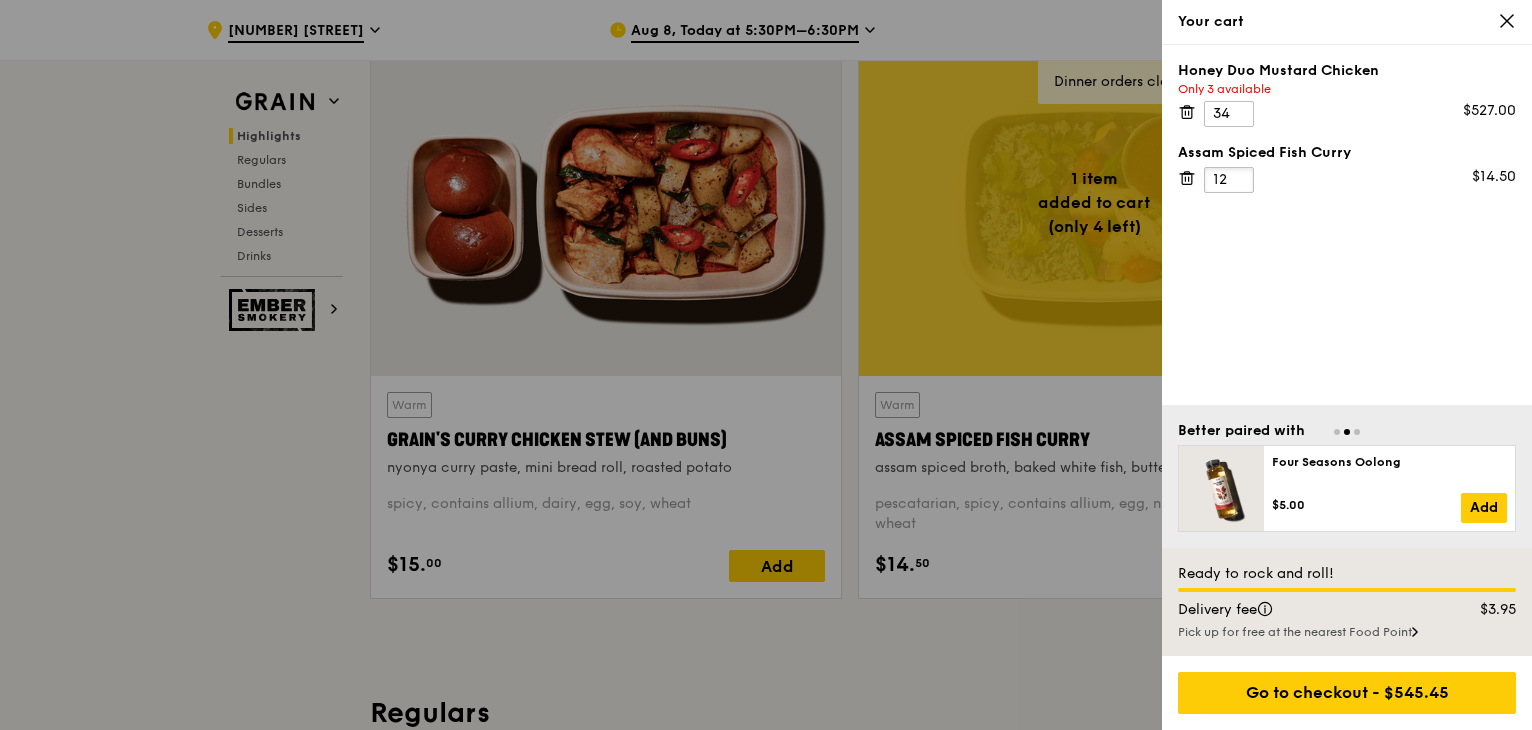click on "12" at bounding box center [1229, 180] 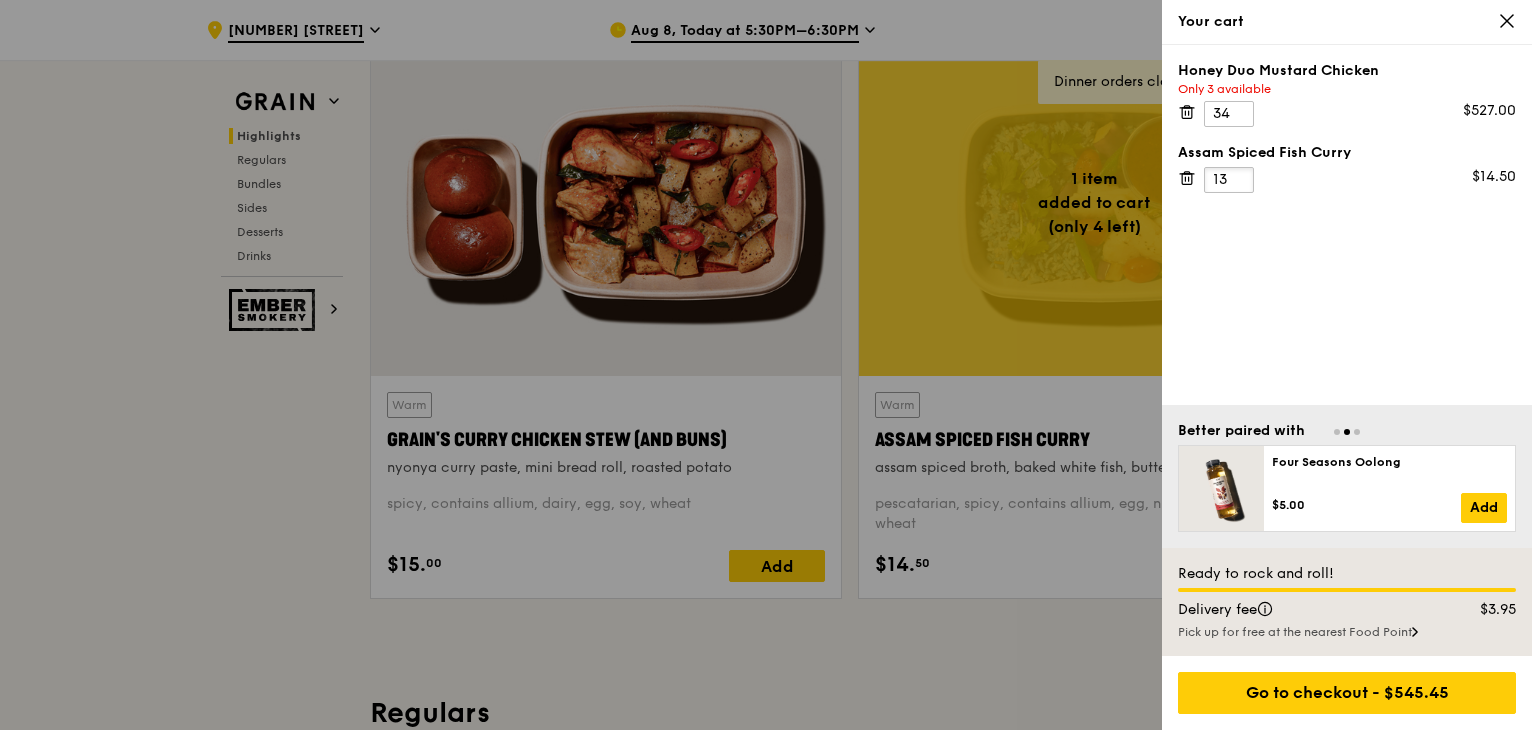 click on "13" at bounding box center [1229, 180] 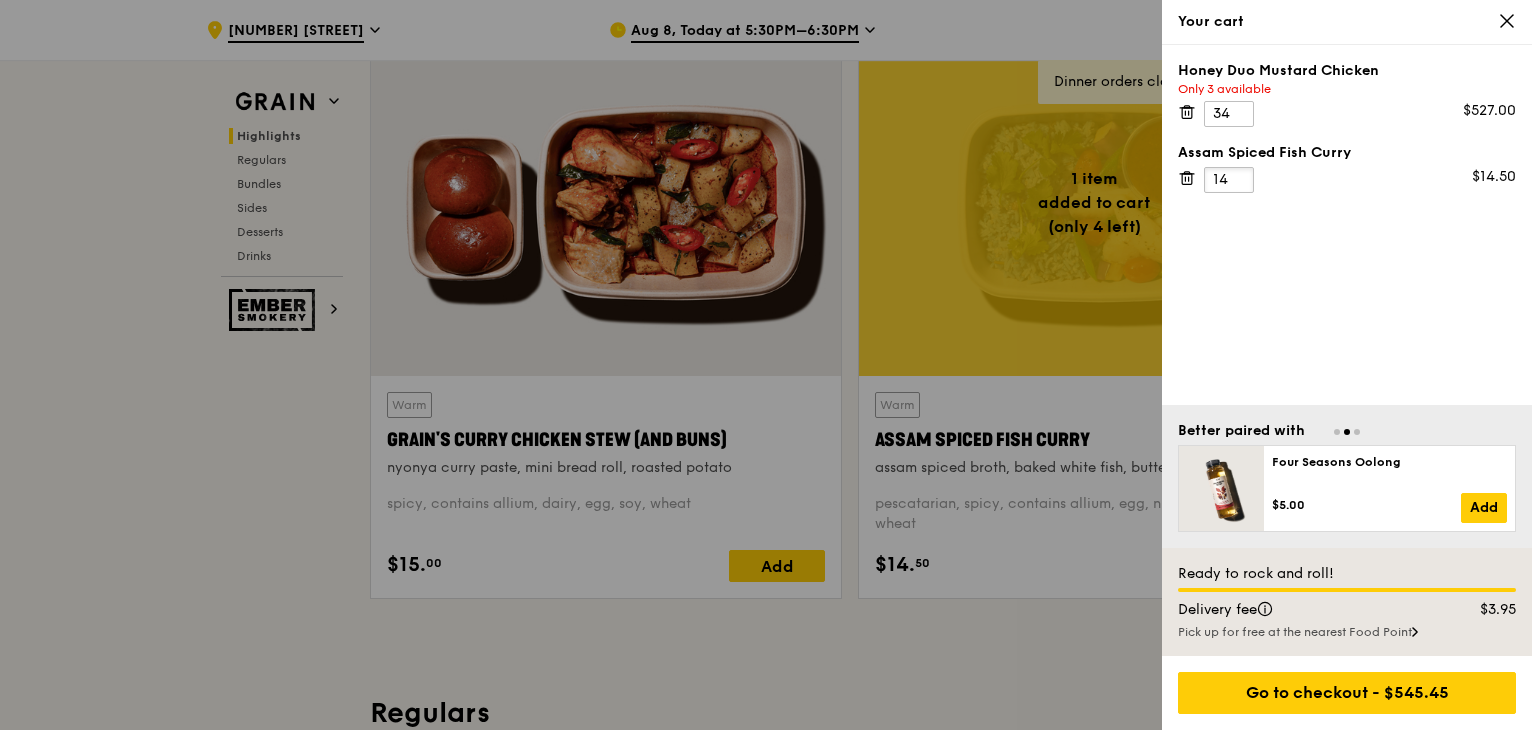click on "14" at bounding box center (1229, 180) 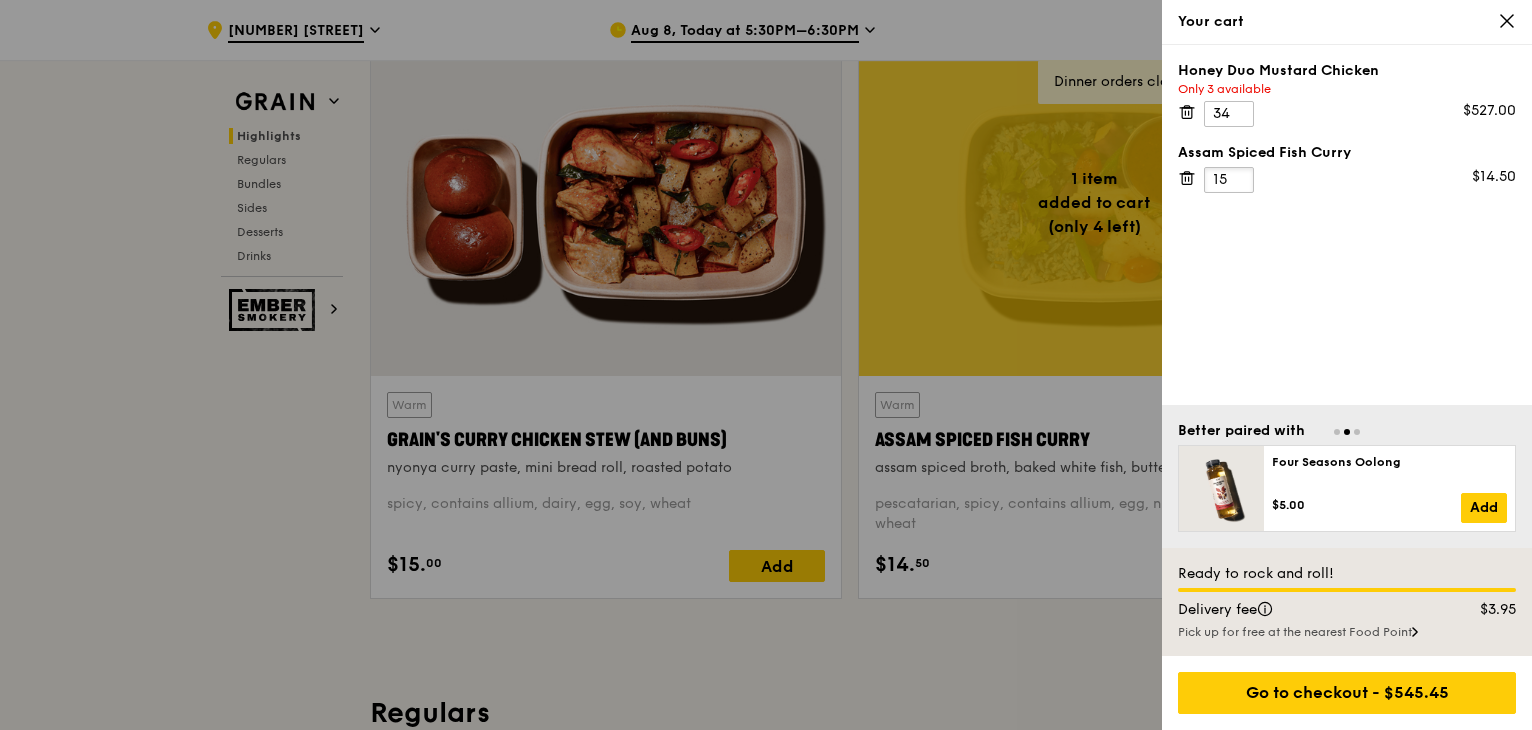 click on "15" at bounding box center [1229, 180] 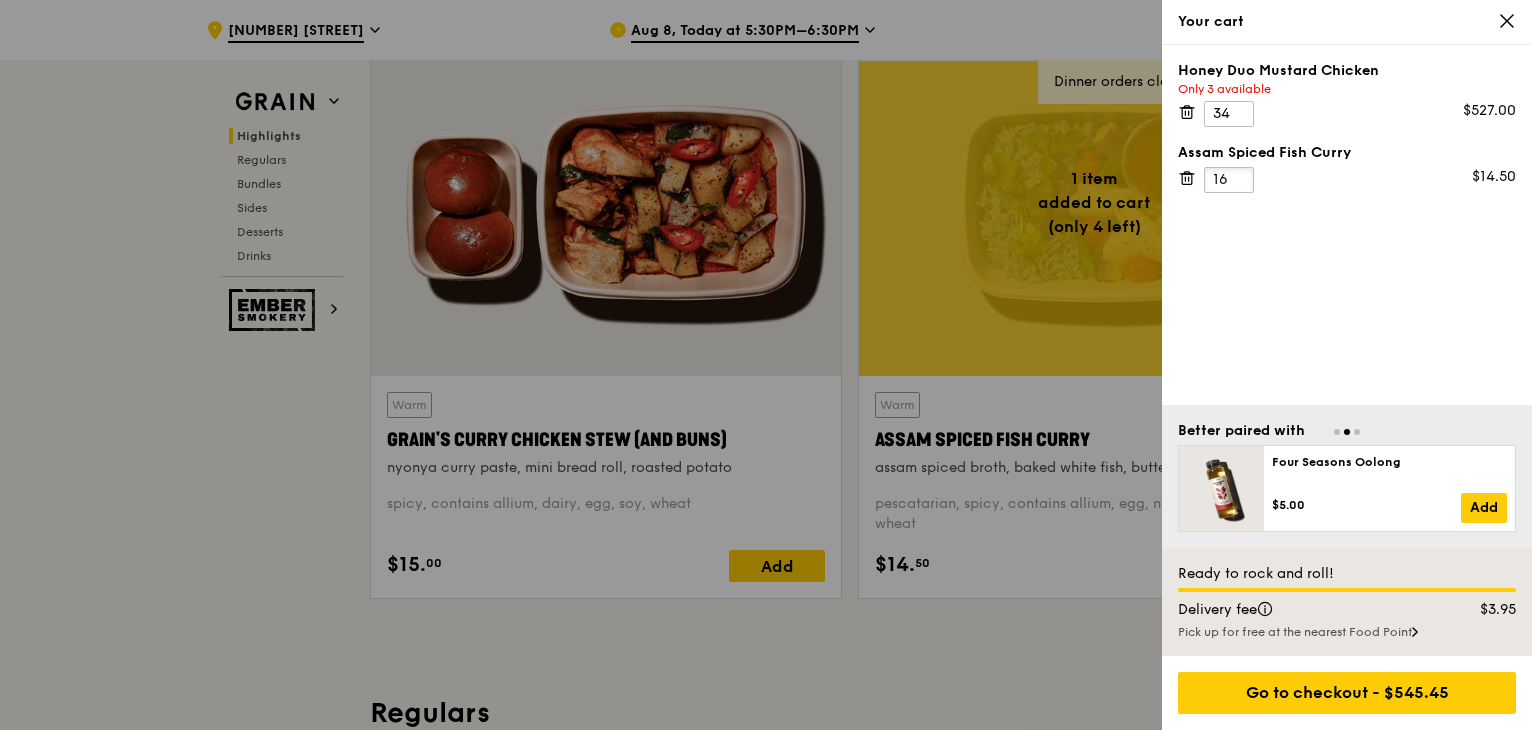 click on "16" at bounding box center [1229, 180] 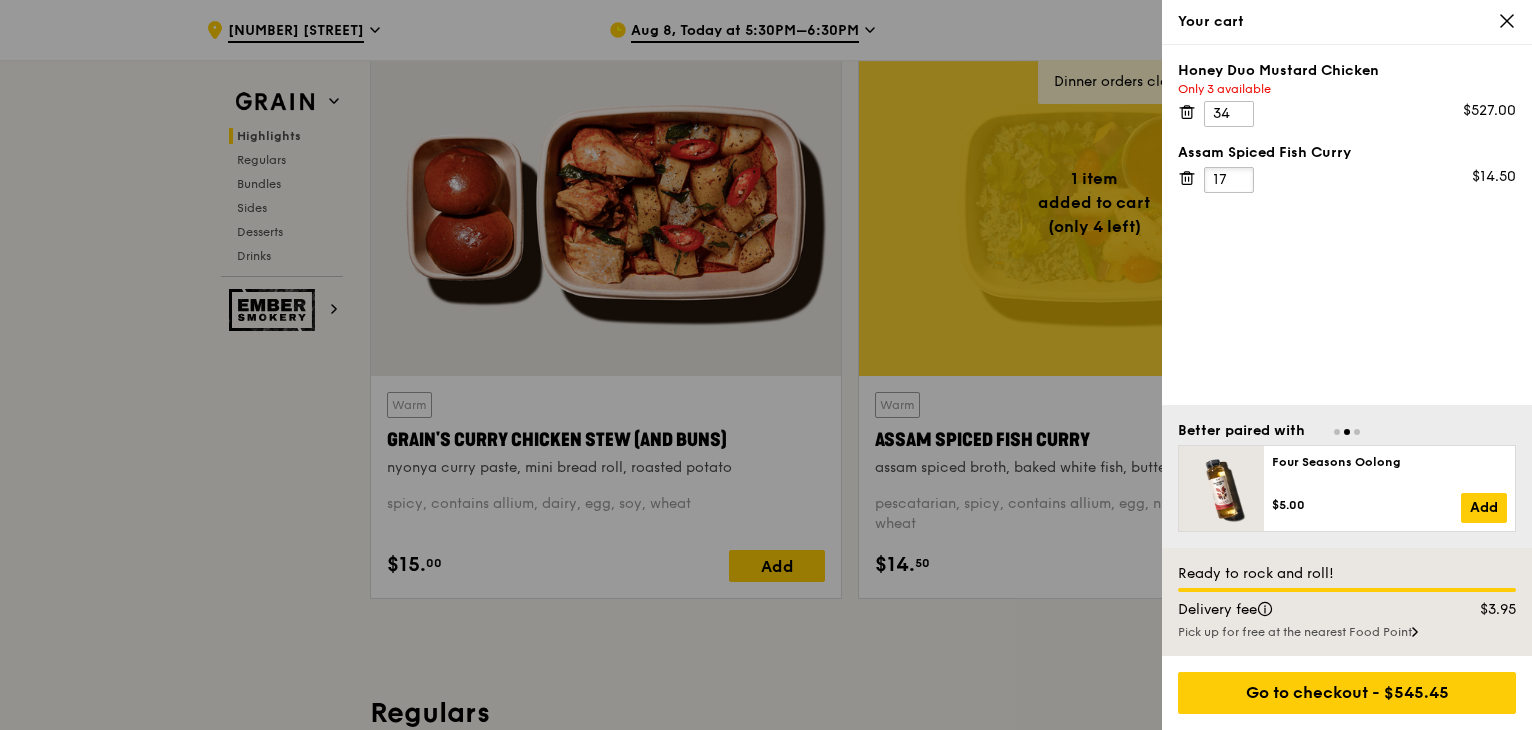 click on "17" at bounding box center [1229, 180] 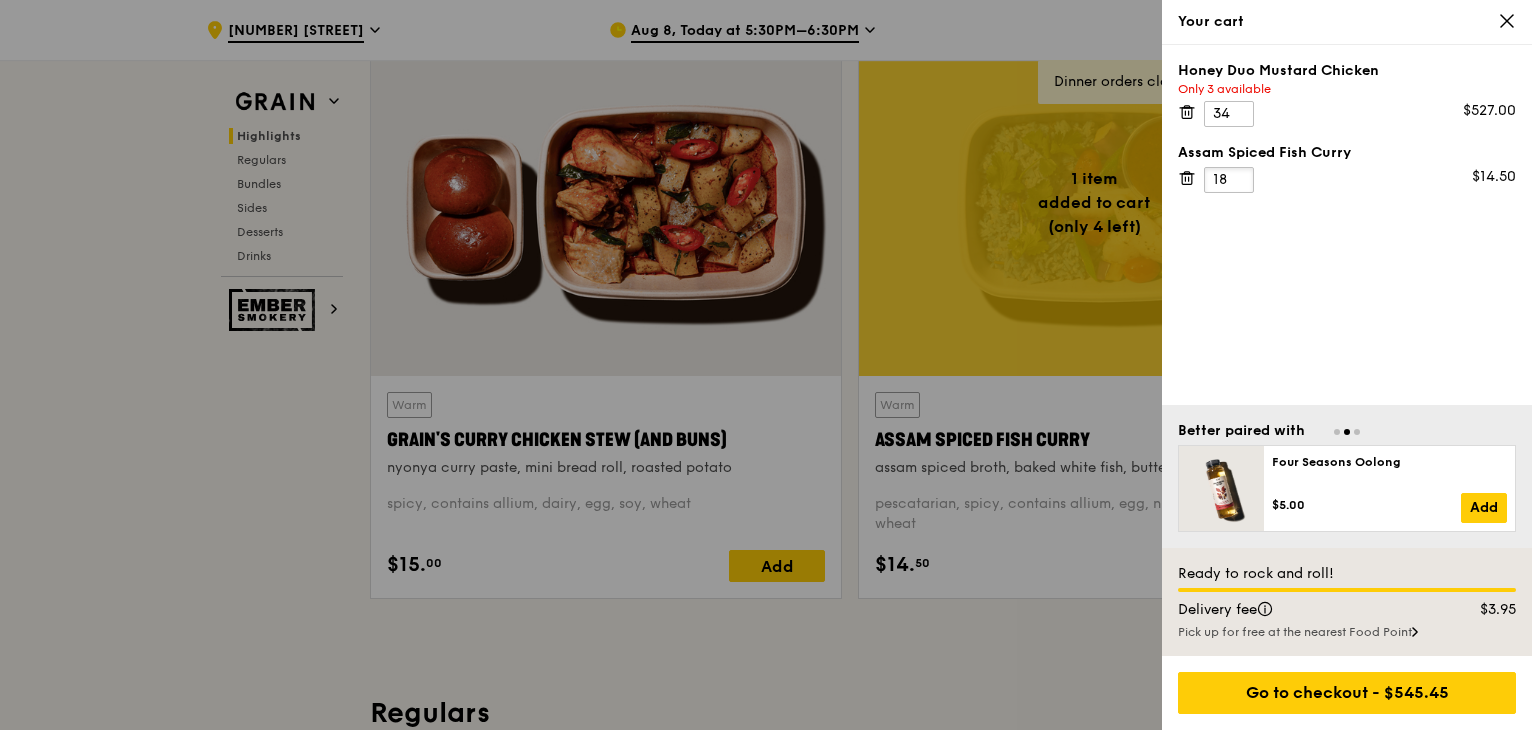 click on "18" at bounding box center (1229, 180) 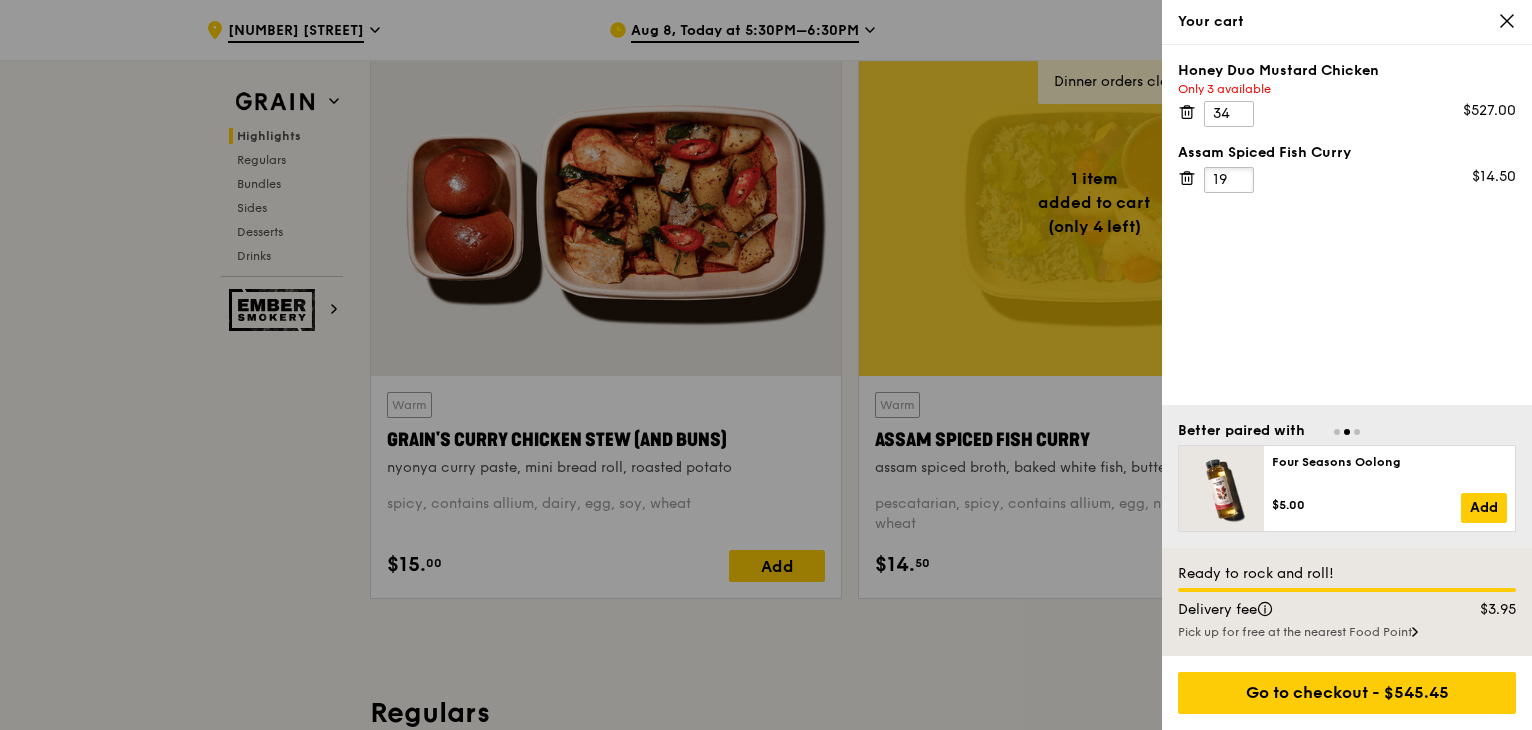 click on "19" at bounding box center (1229, 180) 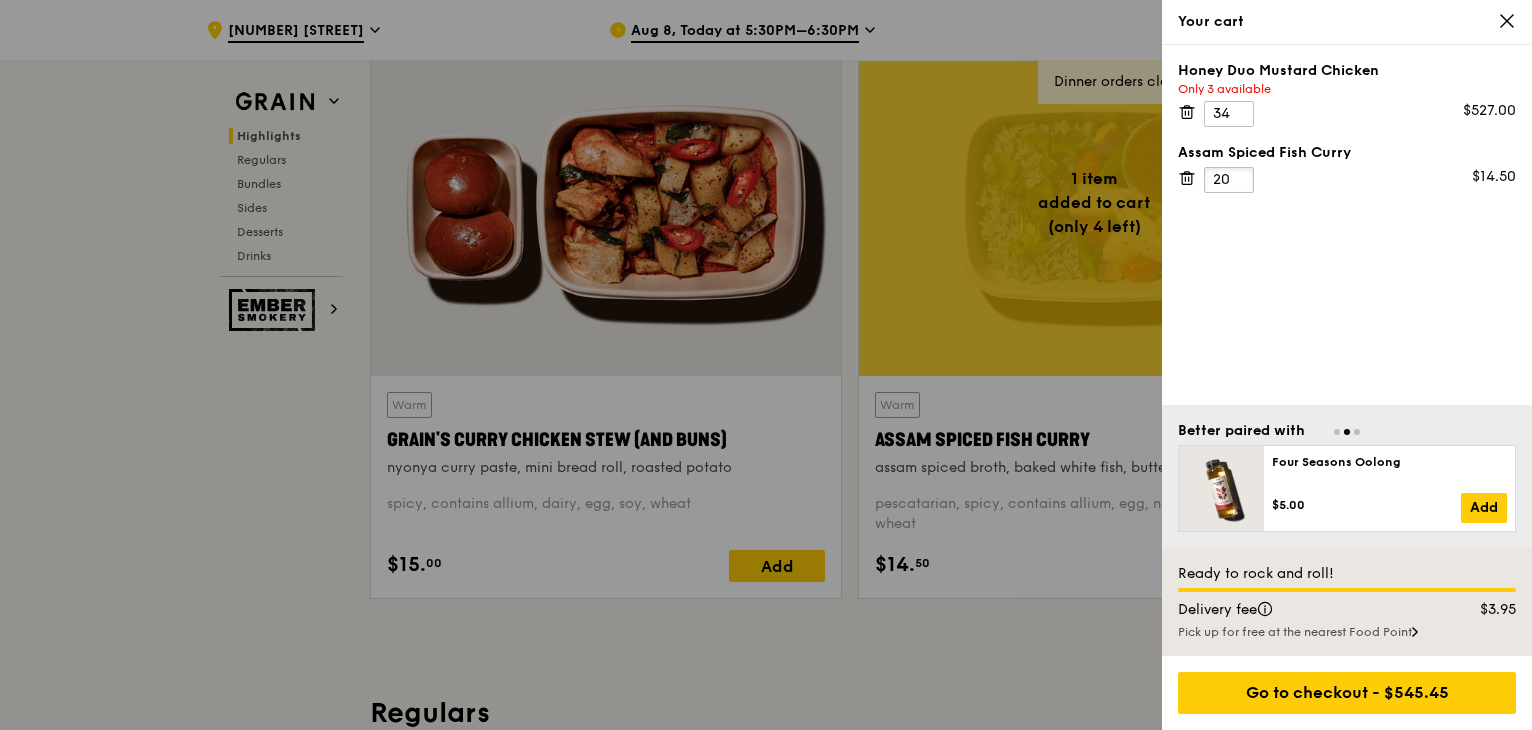 click on "20" at bounding box center [1229, 180] 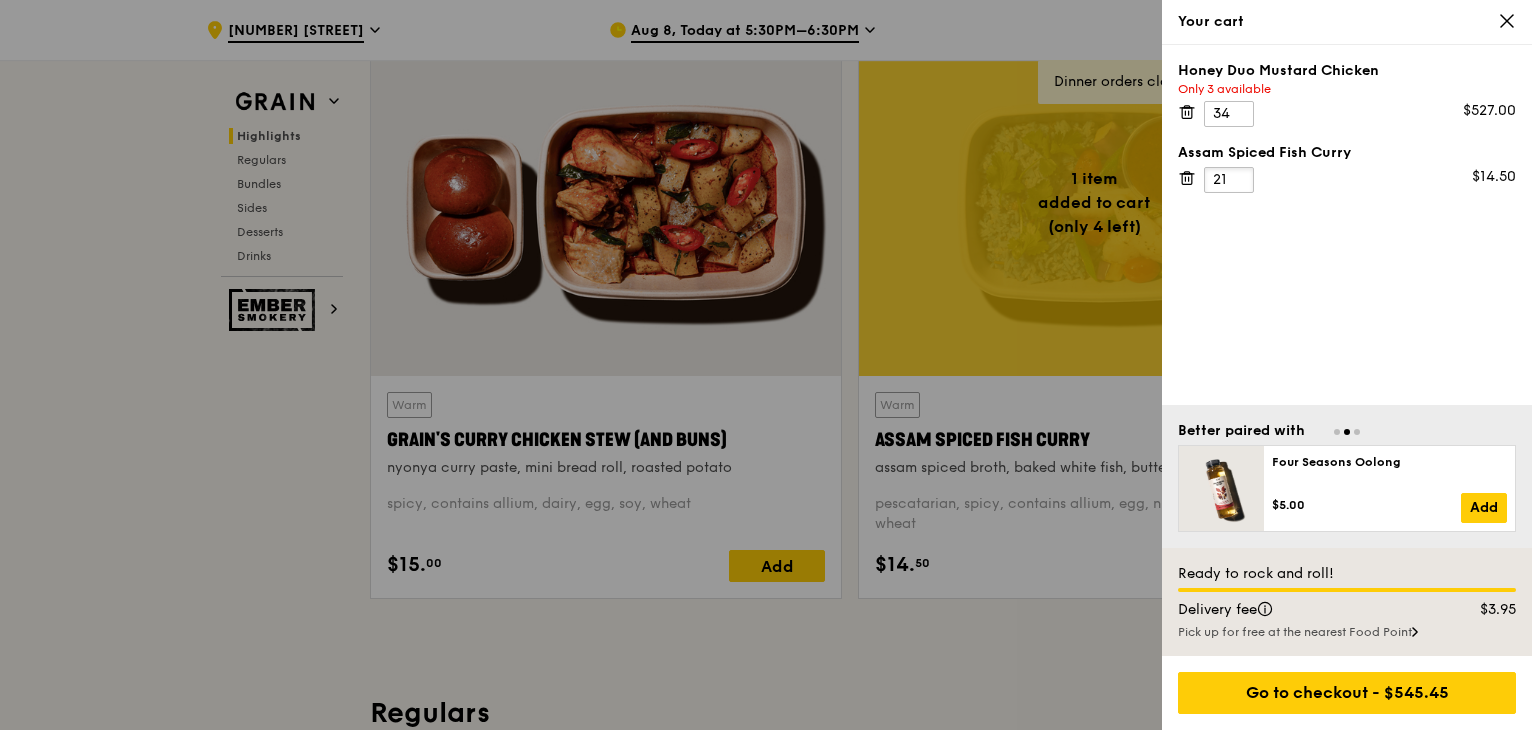 click on "21" at bounding box center (1229, 180) 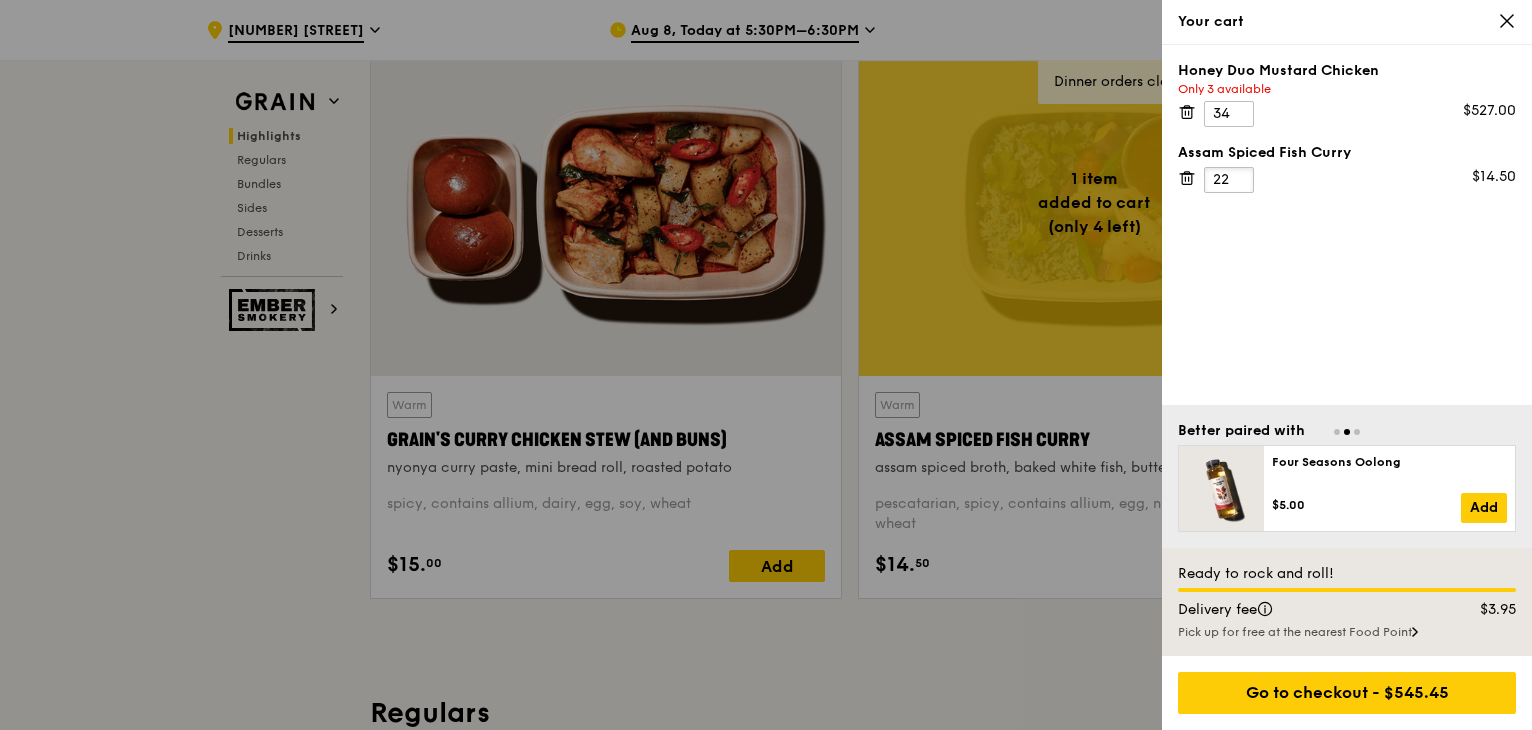 click on "22" at bounding box center (1229, 180) 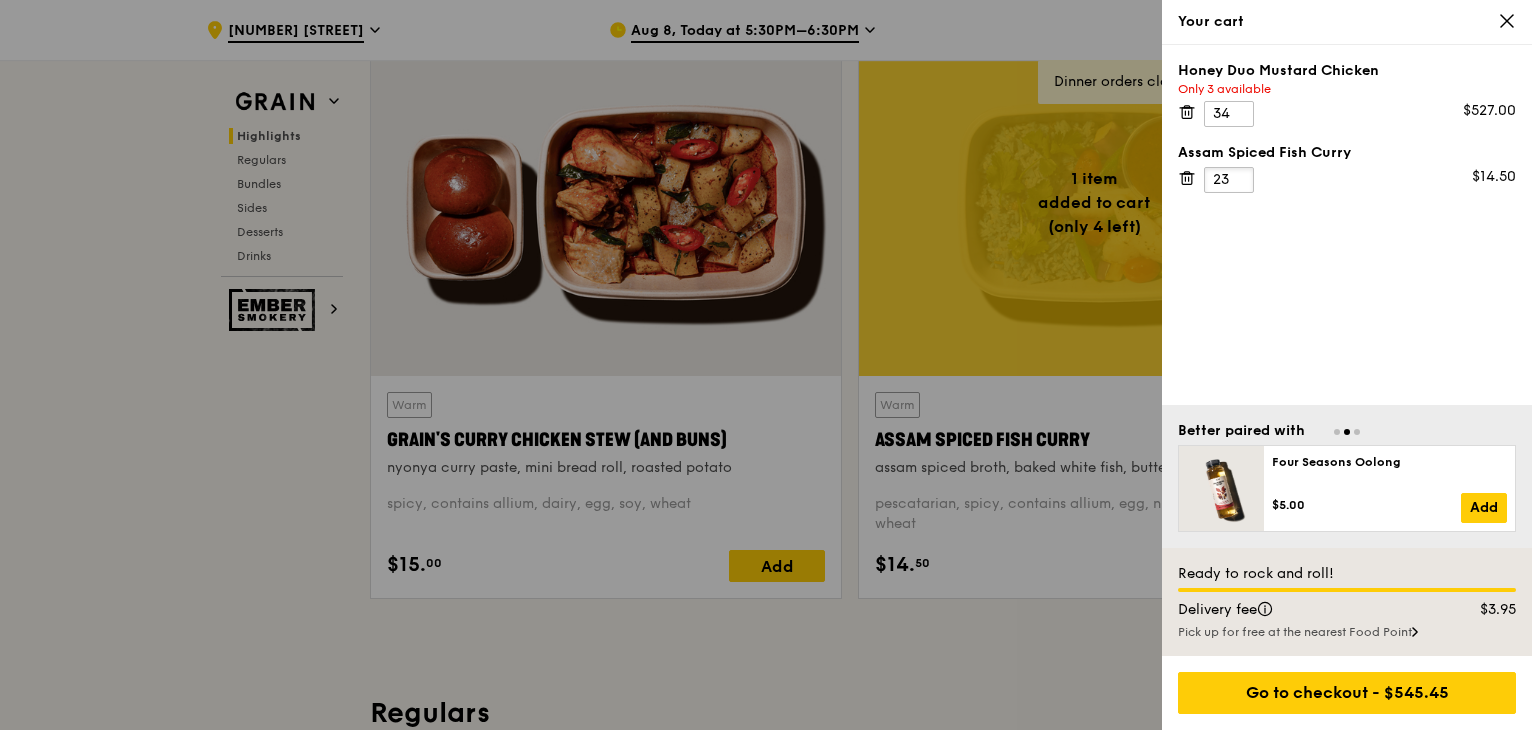 click on "23" at bounding box center [1229, 180] 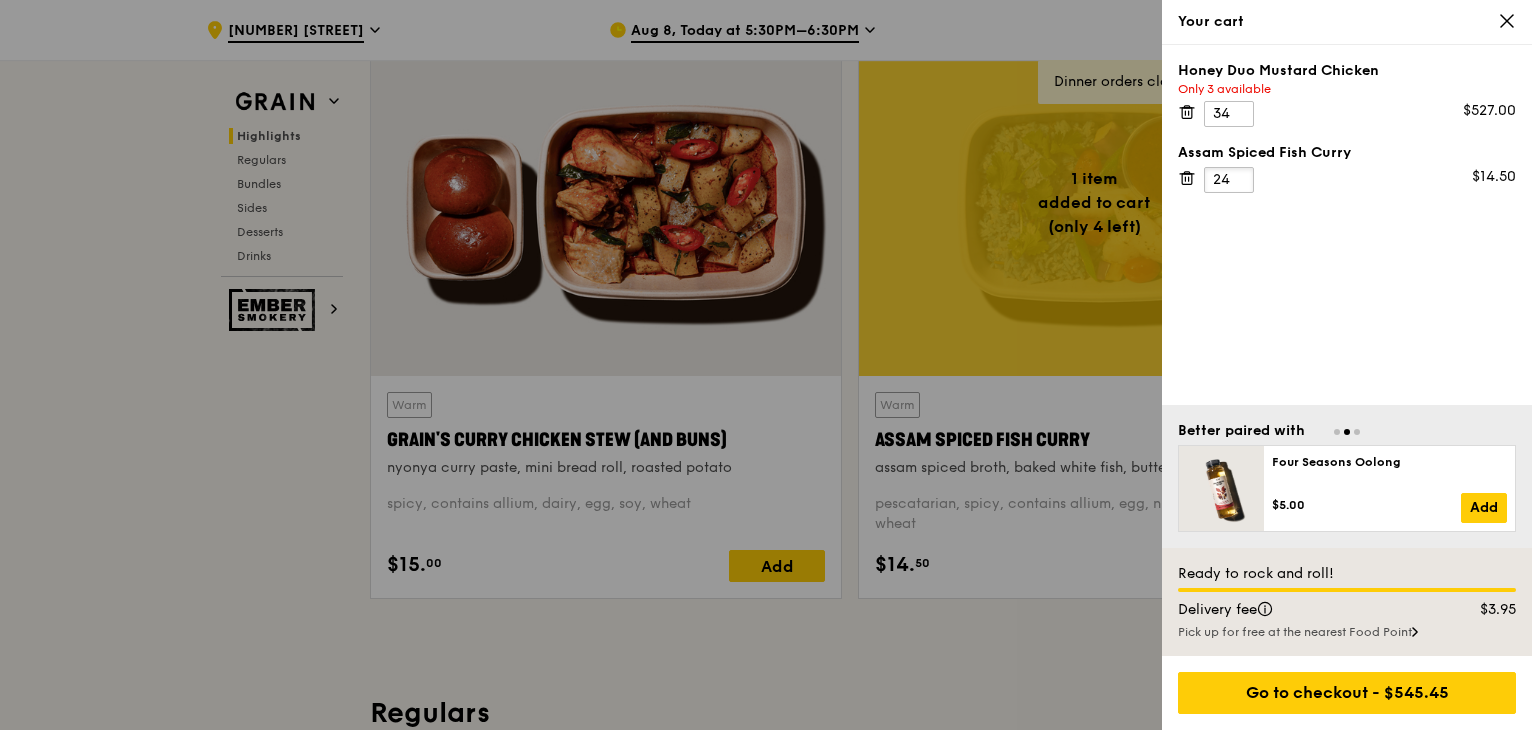 click on "24" at bounding box center [1229, 180] 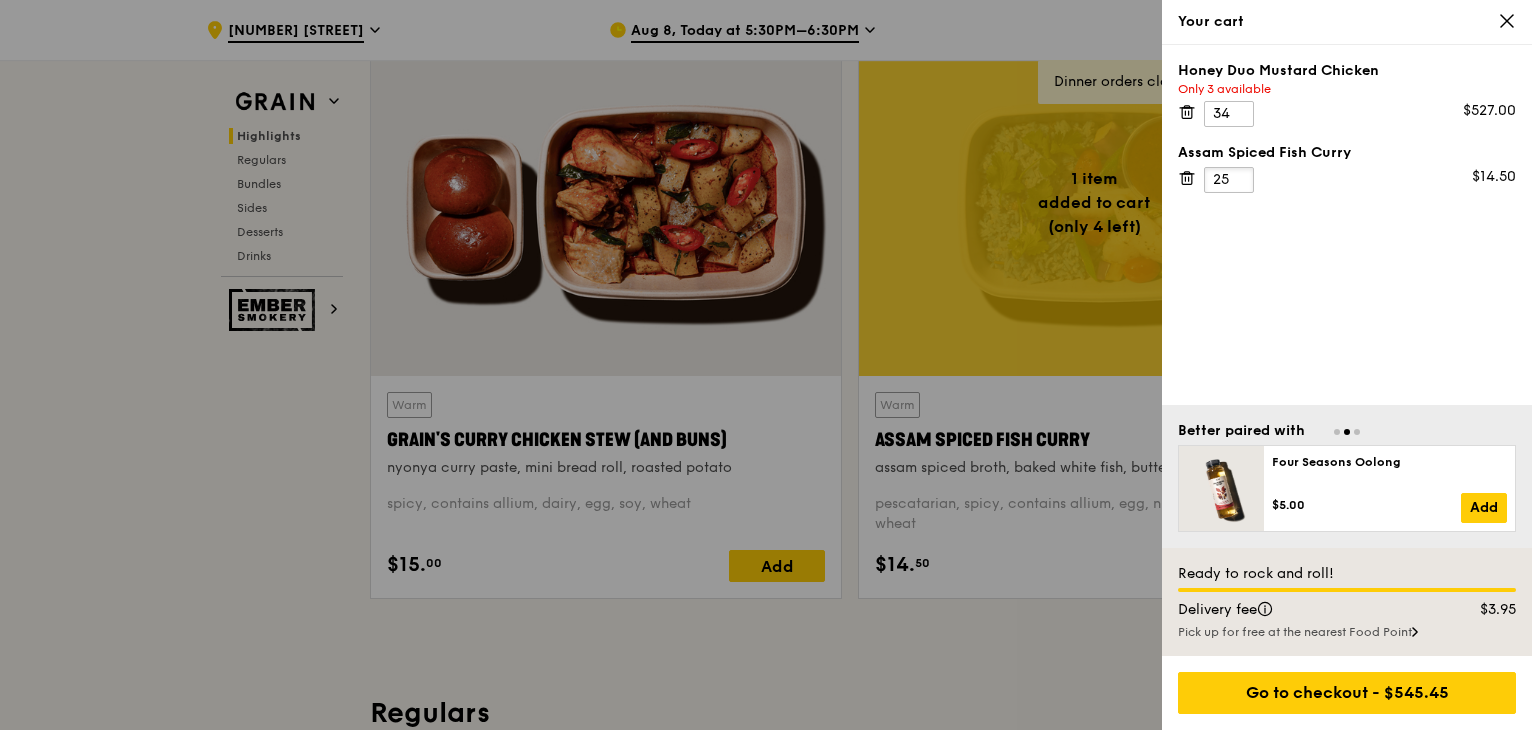 click on "25" at bounding box center (1229, 180) 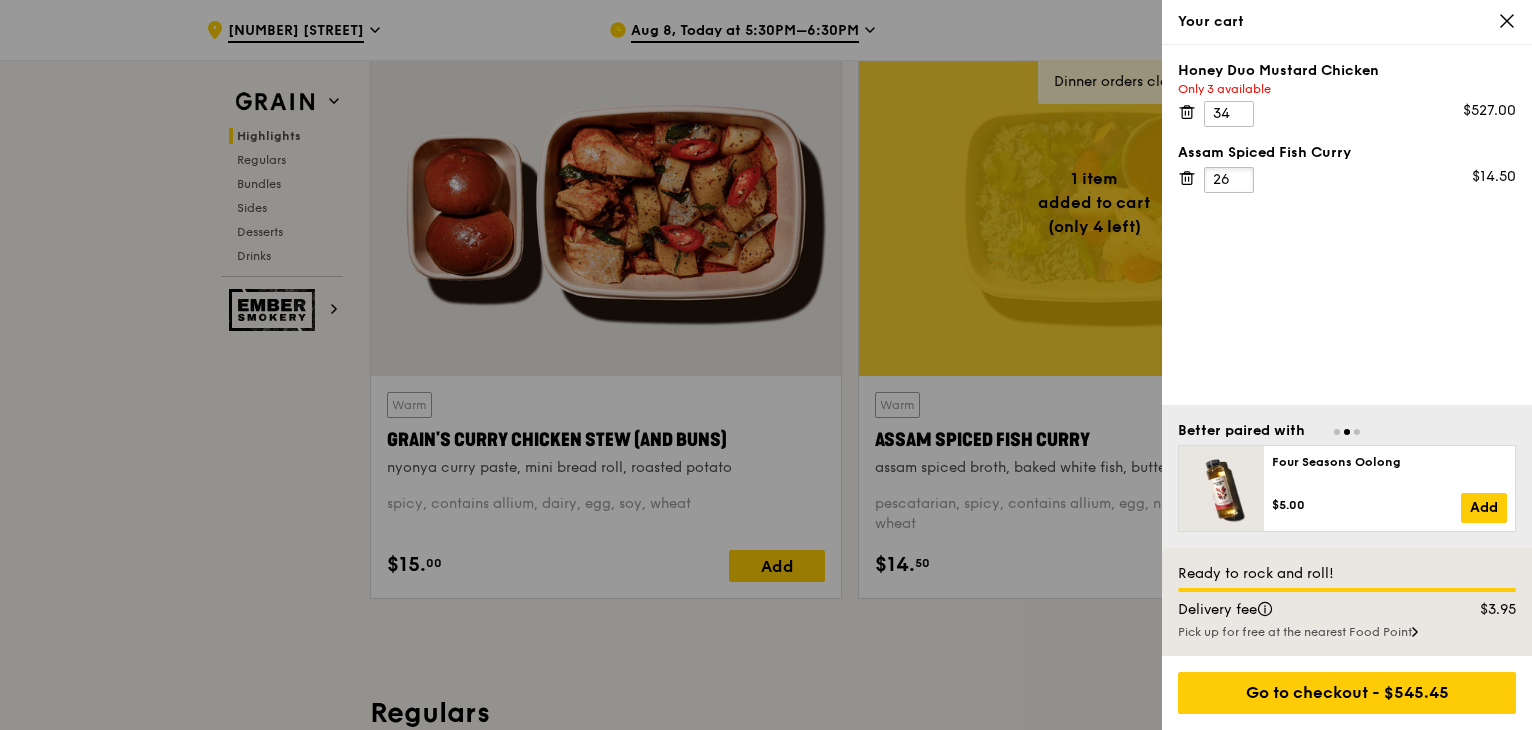 click on "26" at bounding box center [1229, 180] 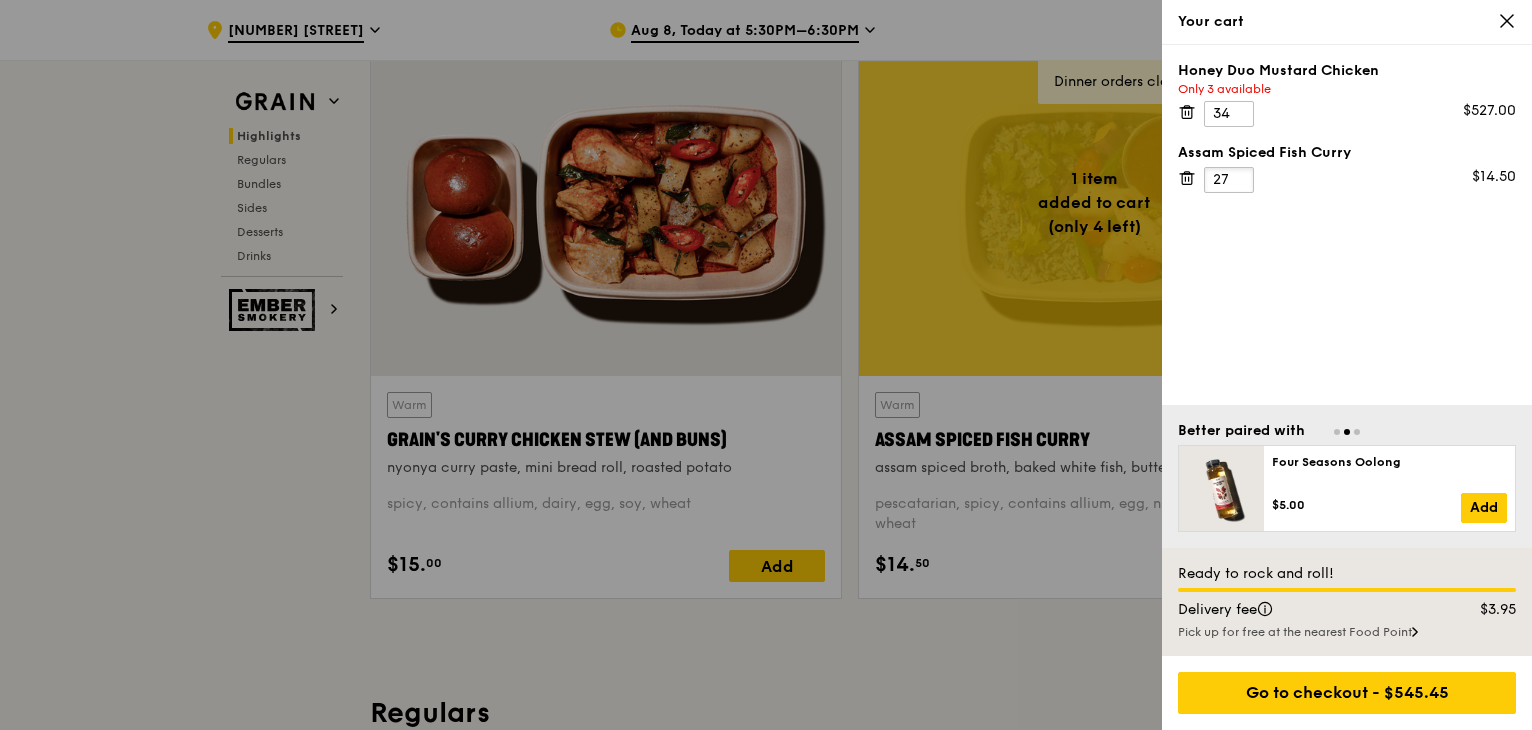 click on "27" at bounding box center [1229, 180] 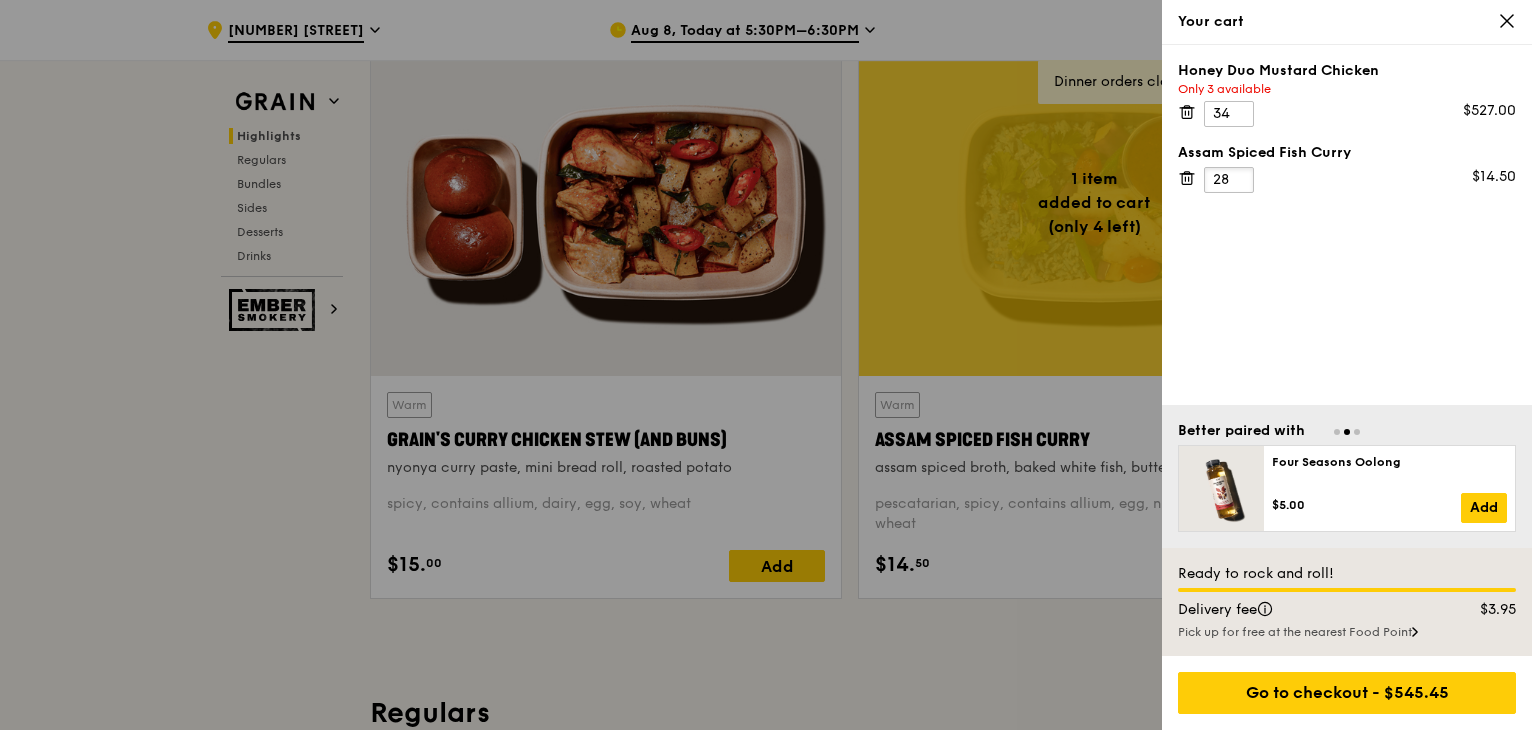 click on "28" at bounding box center [1229, 180] 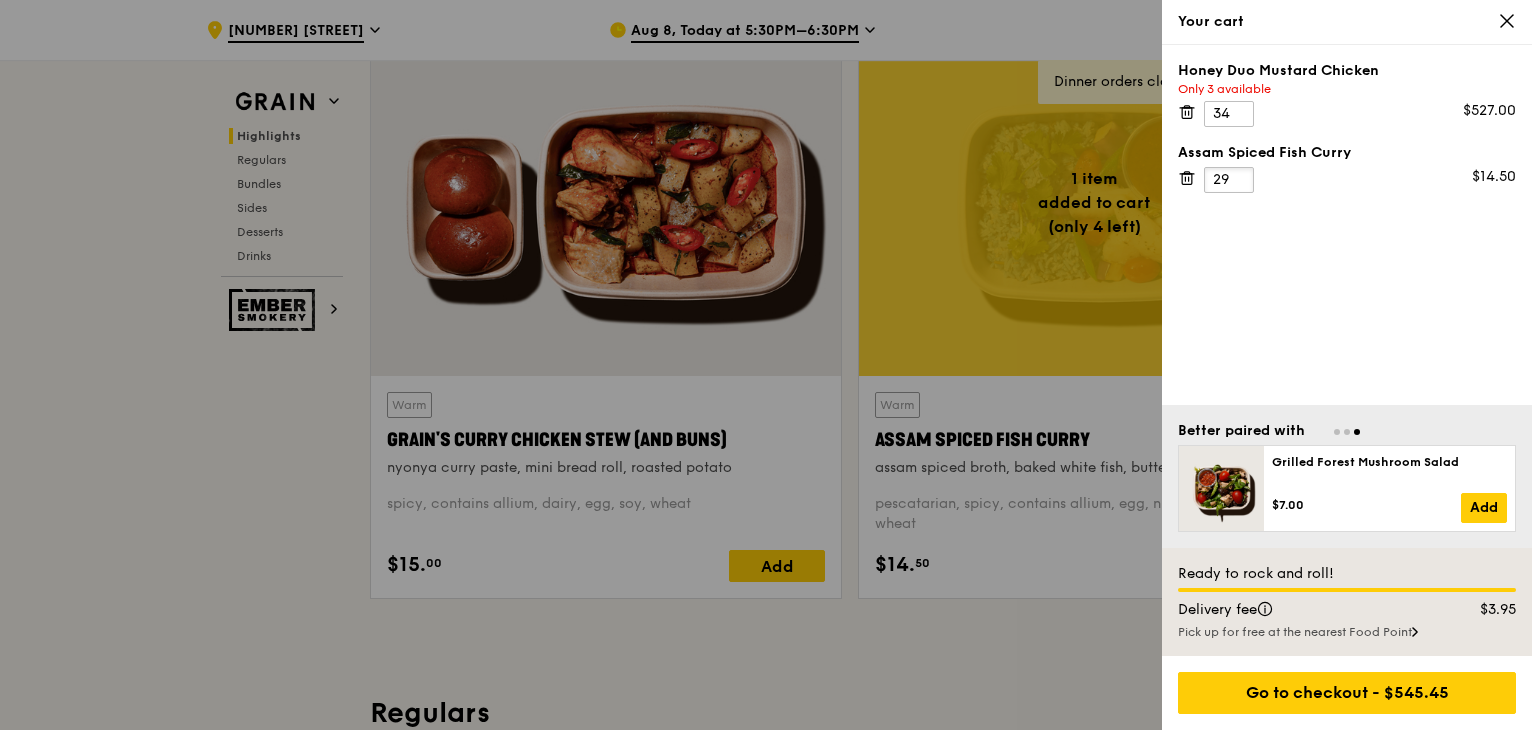 click on "29" at bounding box center [1229, 180] 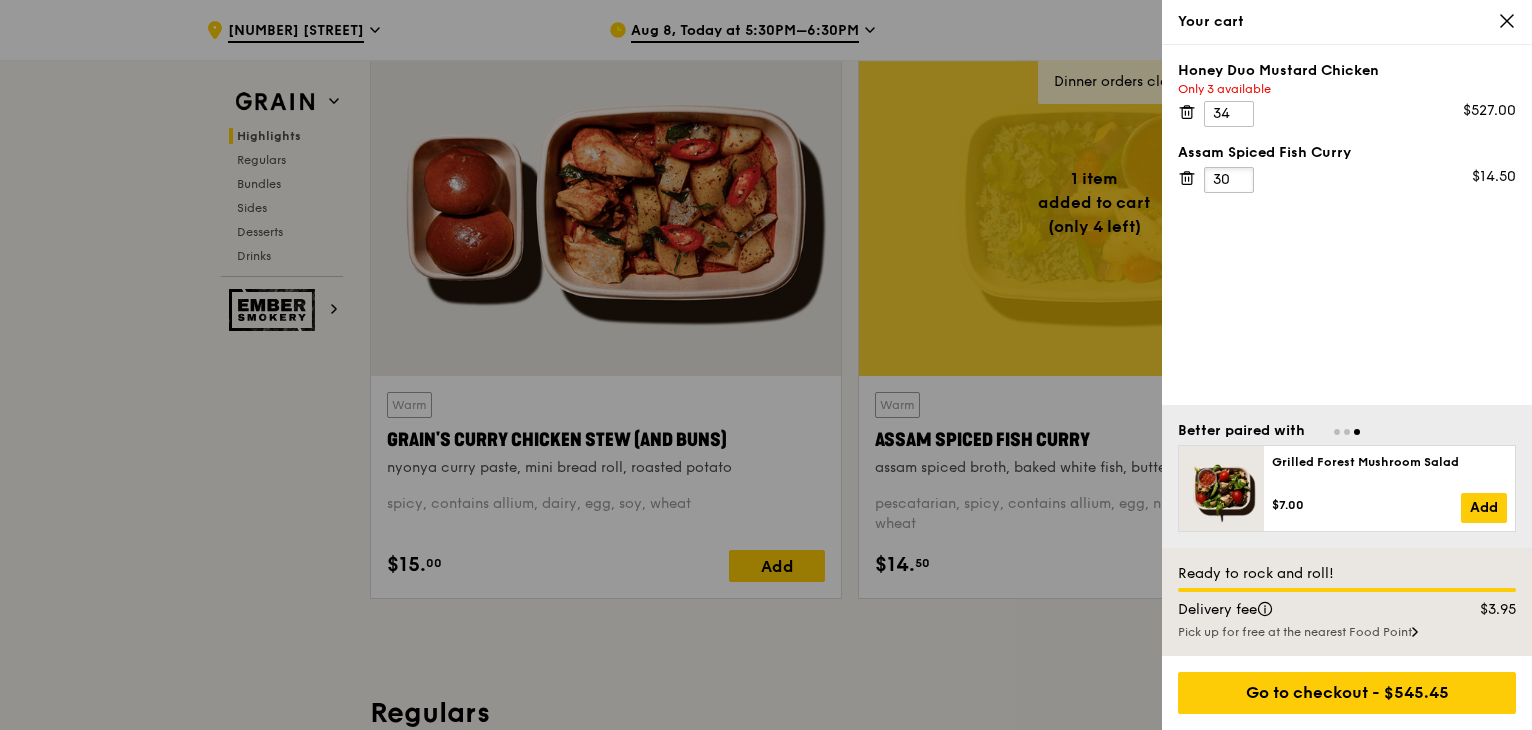 click on "30" at bounding box center (1229, 180) 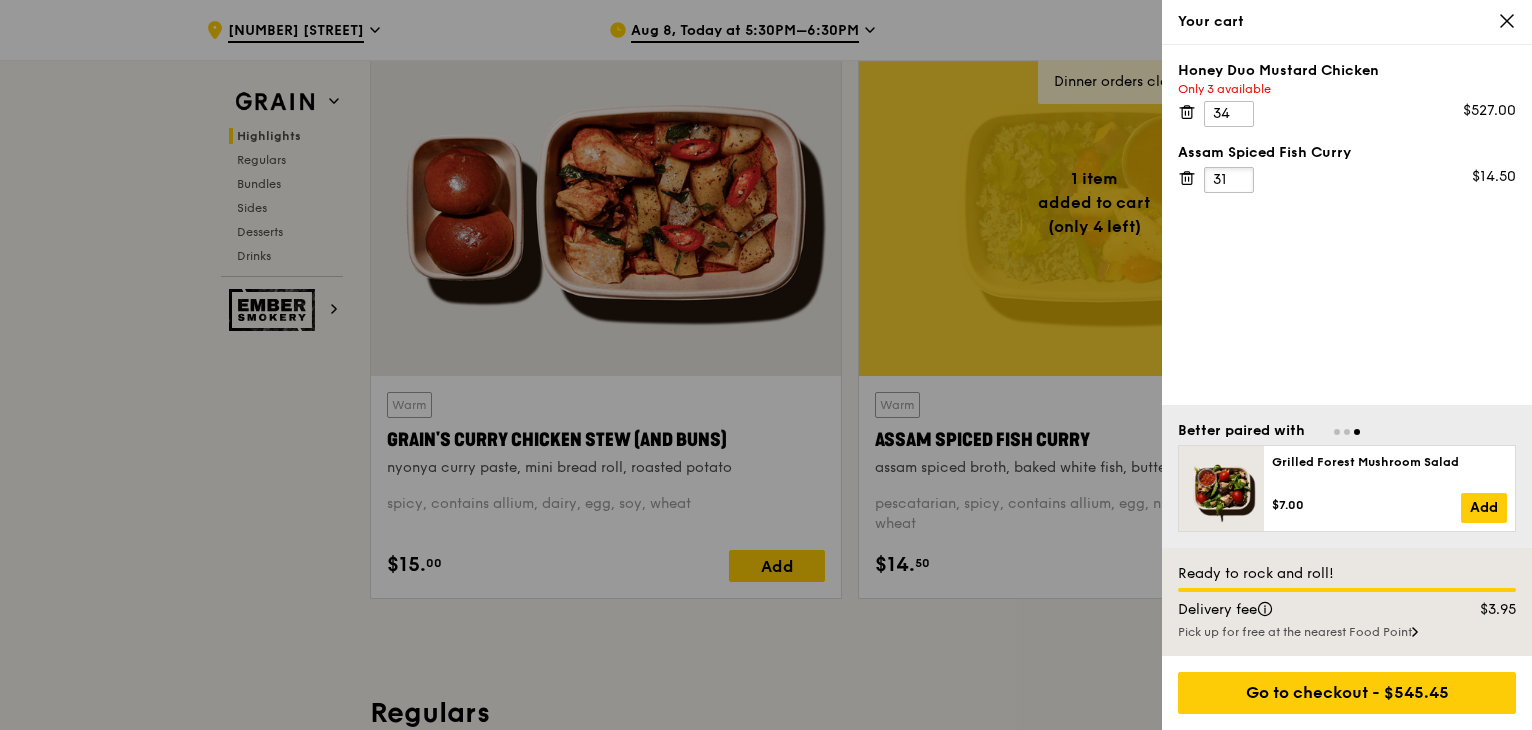 click on "31" at bounding box center (1229, 180) 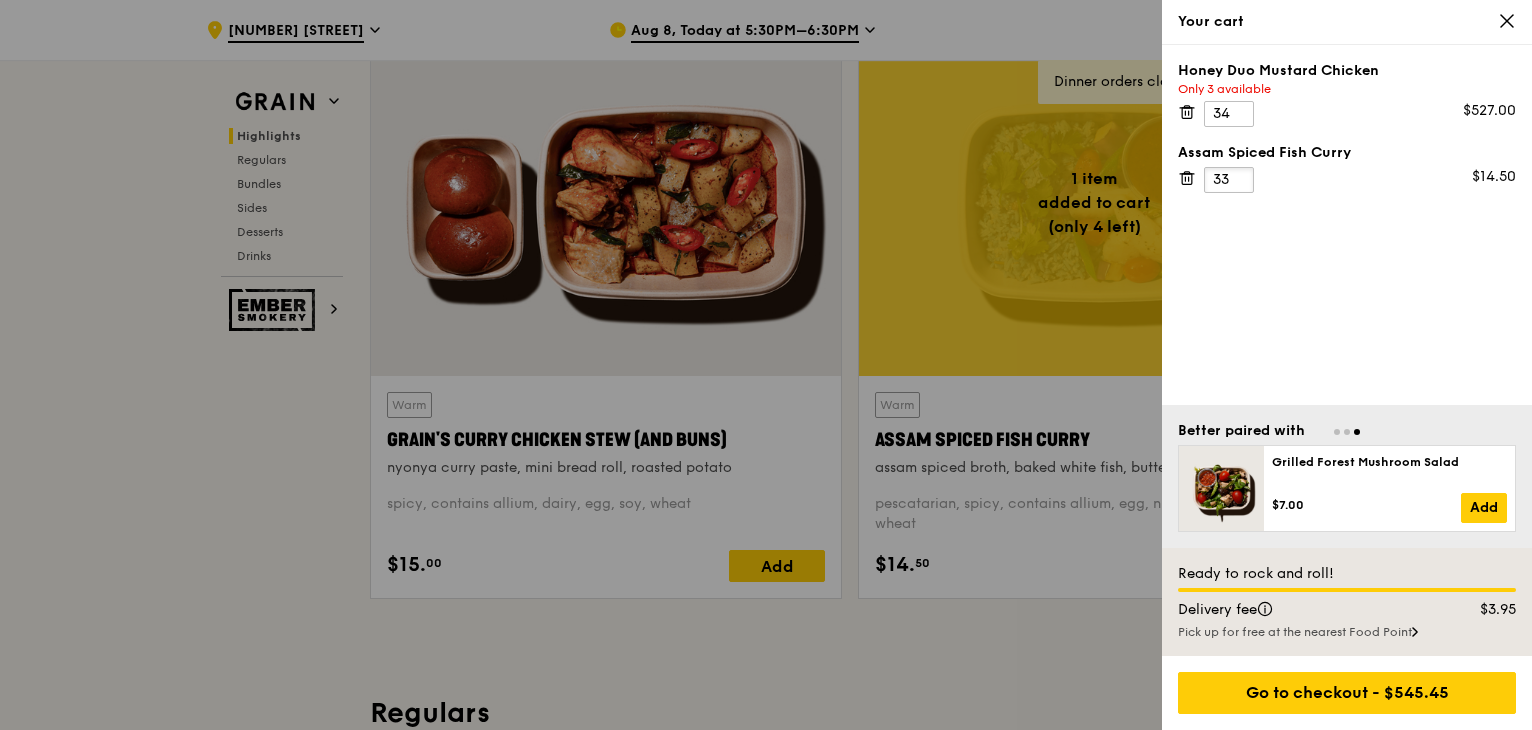 click on "33" at bounding box center (1229, 180) 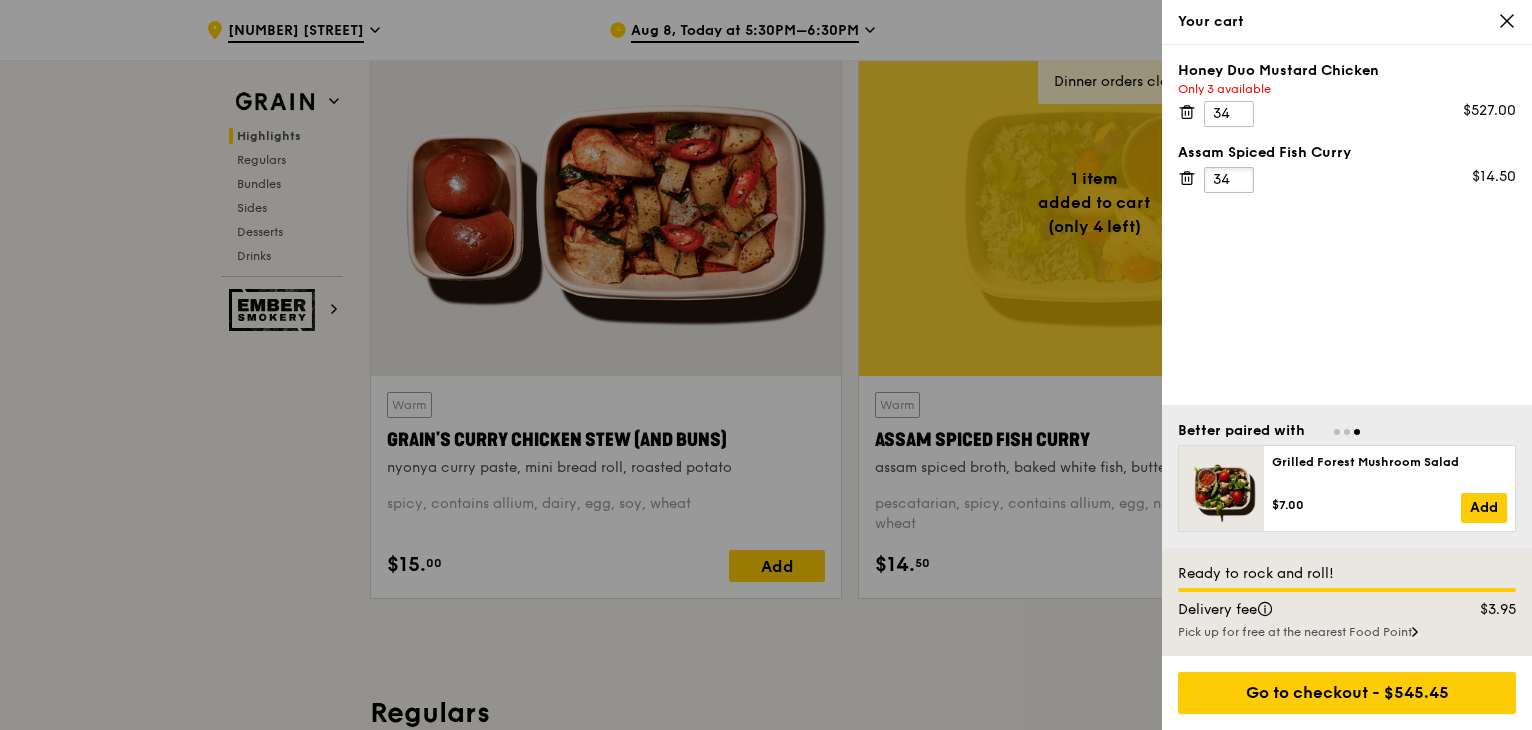 type on "34" 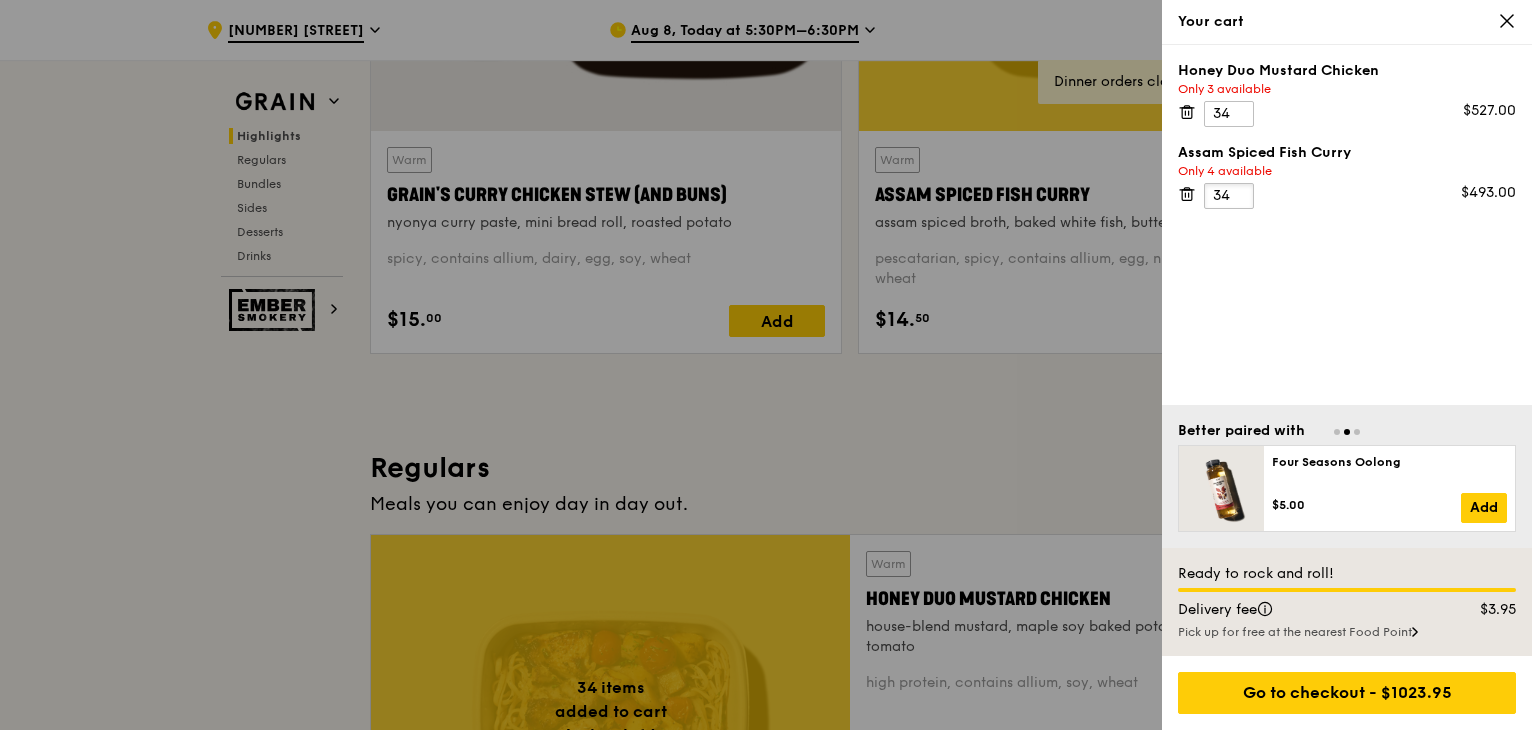 scroll, scrollTop: 1100, scrollLeft: 0, axis: vertical 